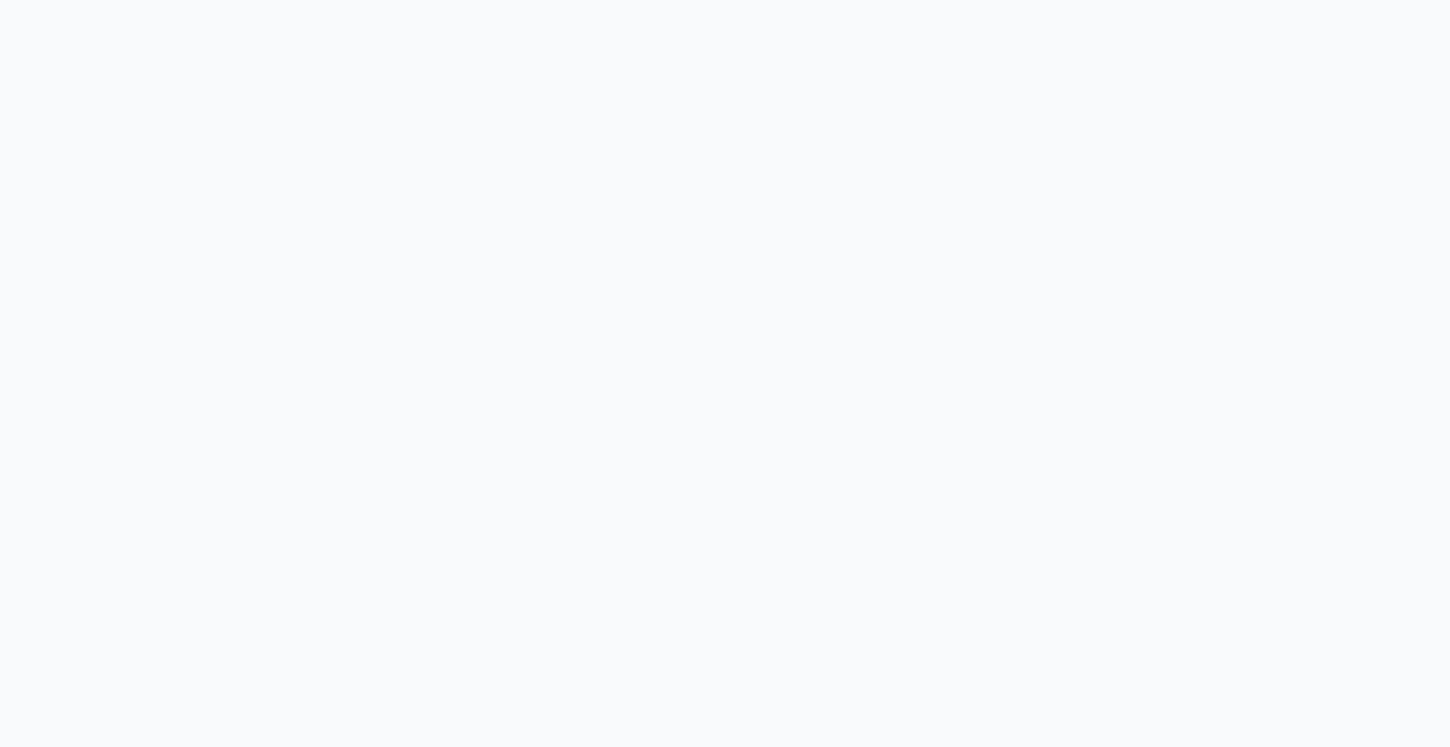 scroll, scrollTop: 0, scrollLeft: 0, axis: both 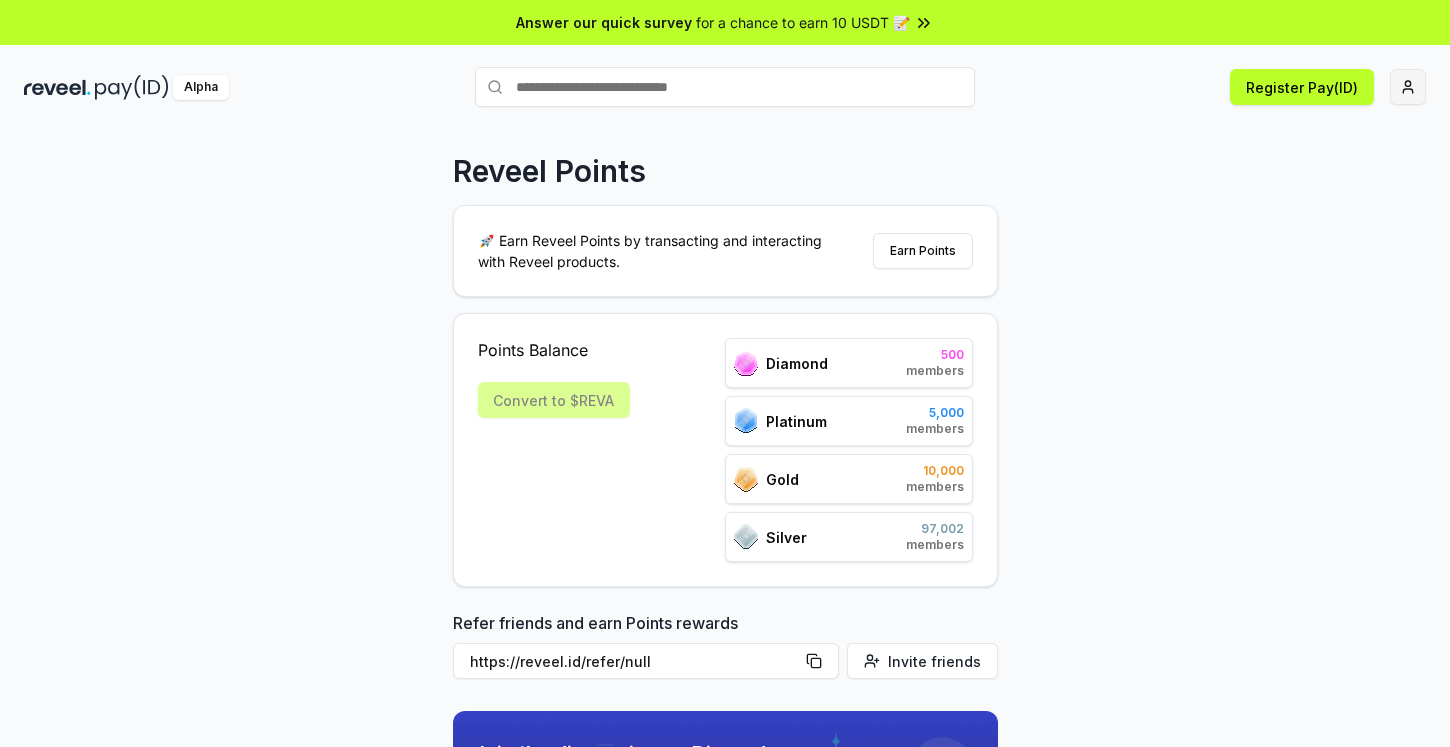 click on "Answer our quick survey for a chance to earn 10 USDT 📝 Alpha Register Pay(ID) Reveel Points  🚀 Earn Reveel Points by transacting and interacting with Reveel products. Earn Points Points Balance  Convert to $REVA Diamond 500 members Platinum 5,000 members Gold 10,000 members Silver 97,002 members Refer friends and earn Points rewards https://reveel.id/refer/null Invite friends Join the discussion on Discord Join Discord     31.2K community members" at bounding box center (725, 373) 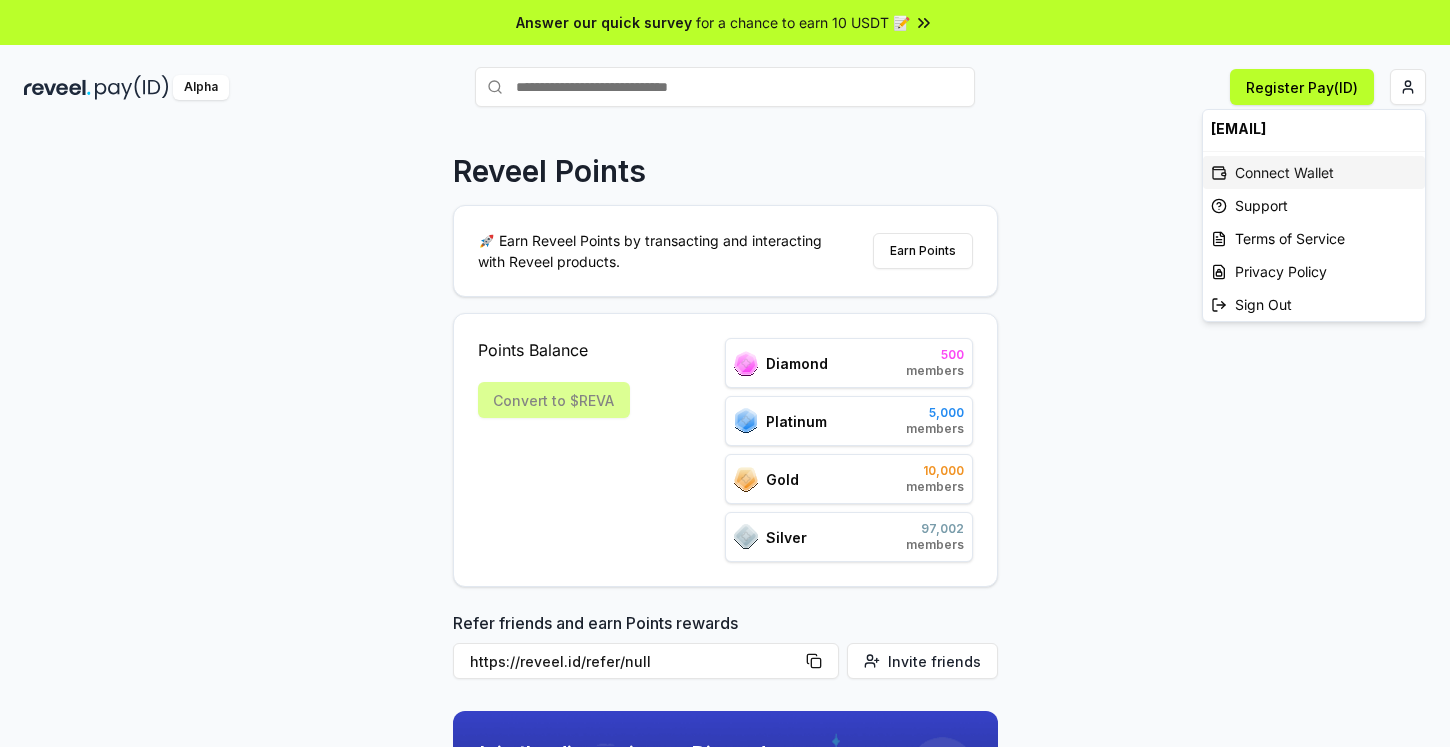 click on "Connect Wallet" at bounding box center [1314, 172] 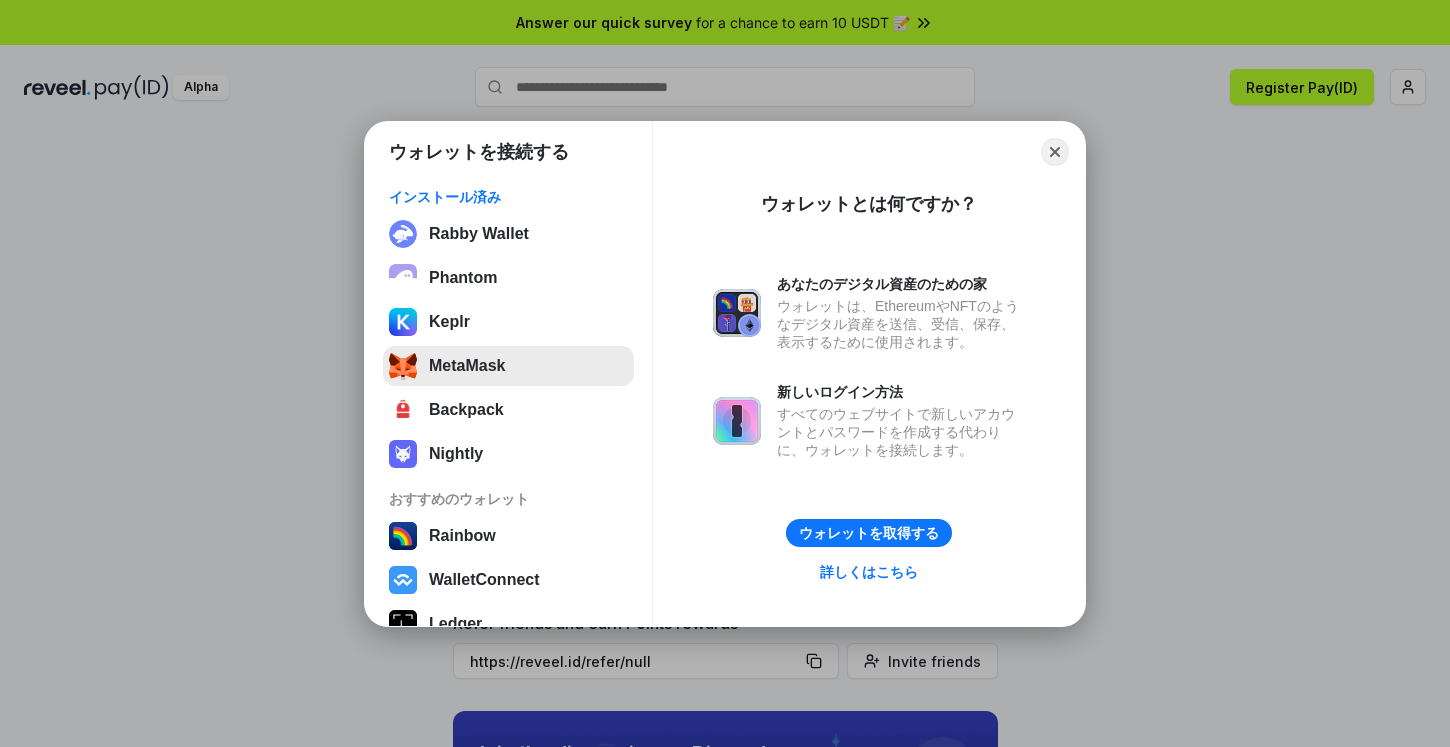 click on "MetaMask" at bounding box center (508, 366) 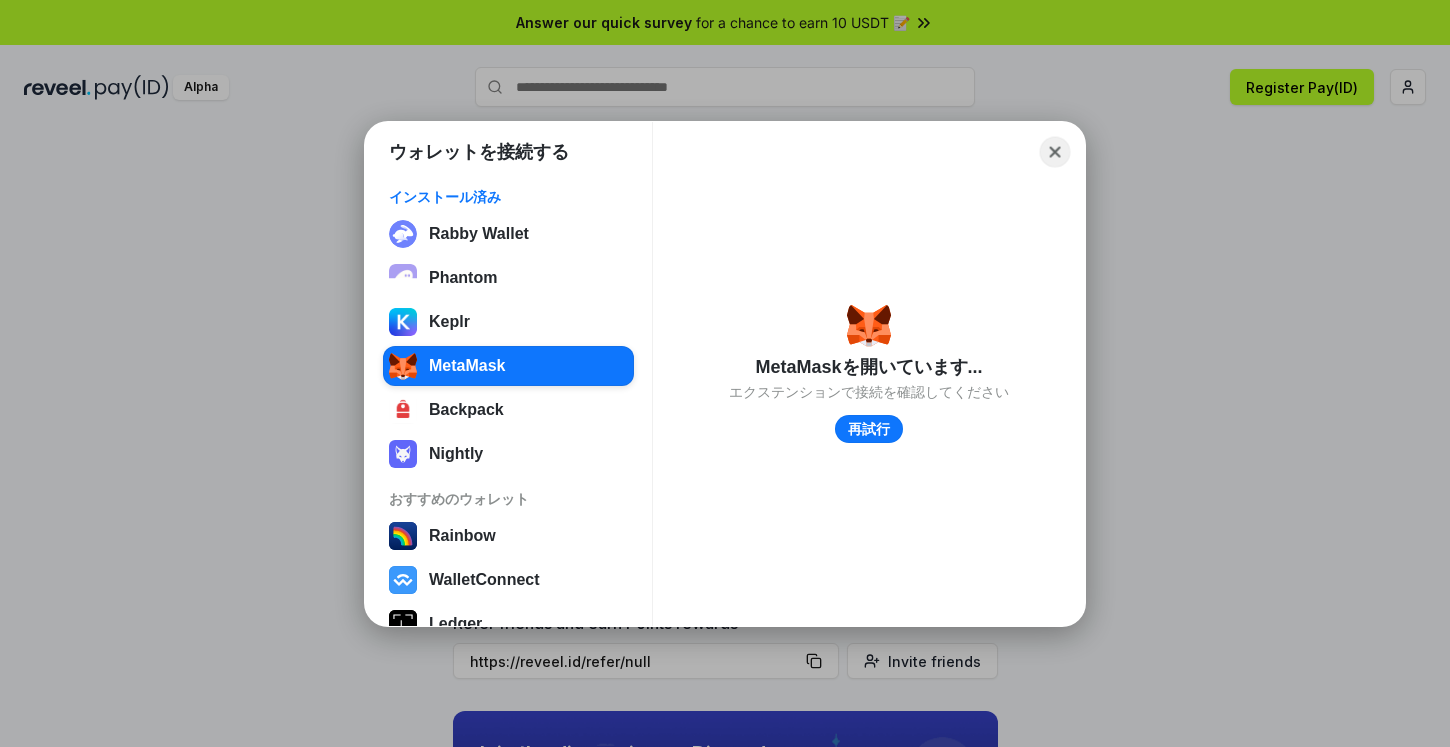 click on "Close" at bounding box center (1055, 151) 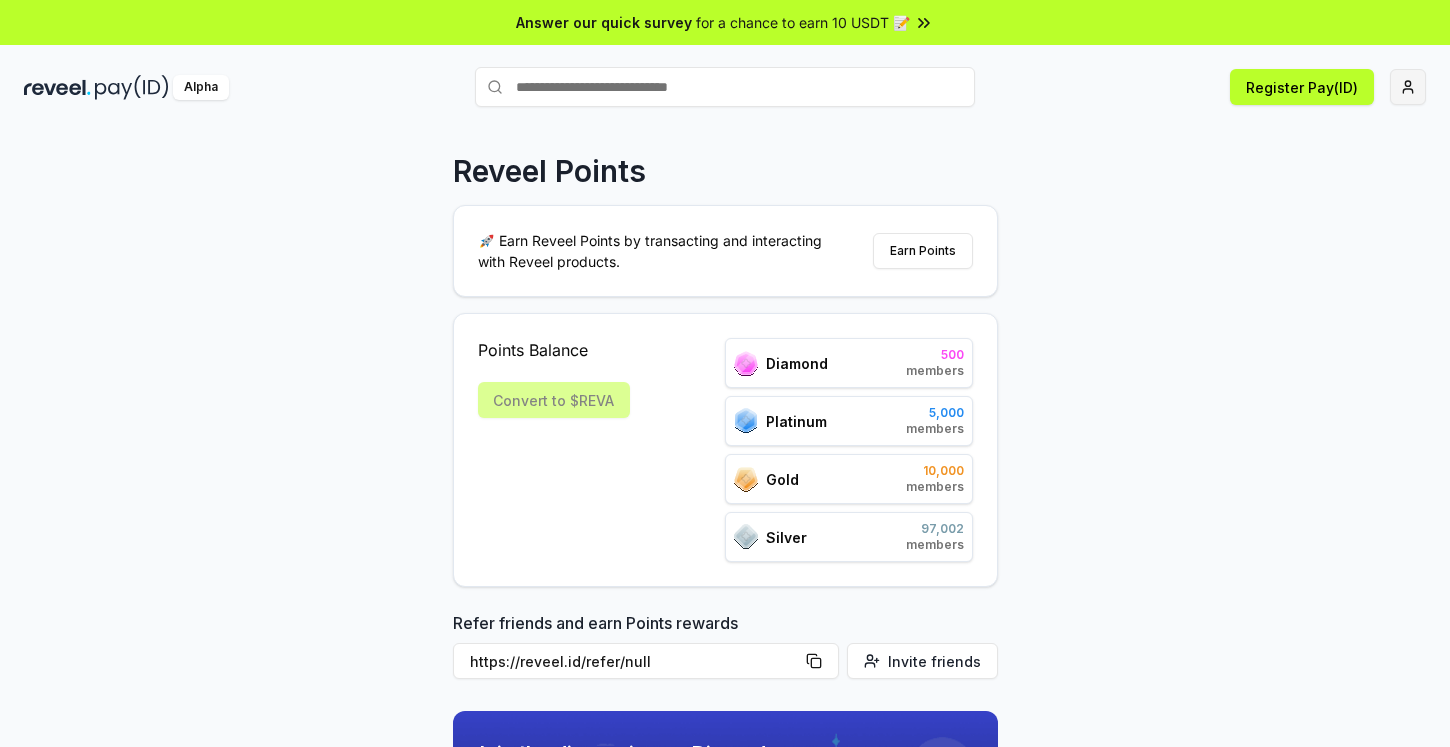 click on "Answer our quick survey for a chance to earn 10 USDT 📝 Alpha Register Pay(ID) Reveel Points  🚀 Earn Reveel Points by transacting and interacting with Reveel products. Earn Points Points Balance  Convert to $REVA Diamond 500 members Platinum 5,000 members Gold 10,000 members Silver 97,002 members Refer friends and earn Points rewards https://reveel.id/refer/null Invite friends Join the discussion on Discord Join Discord     31.2K community members" at bounding box center (725, 373) 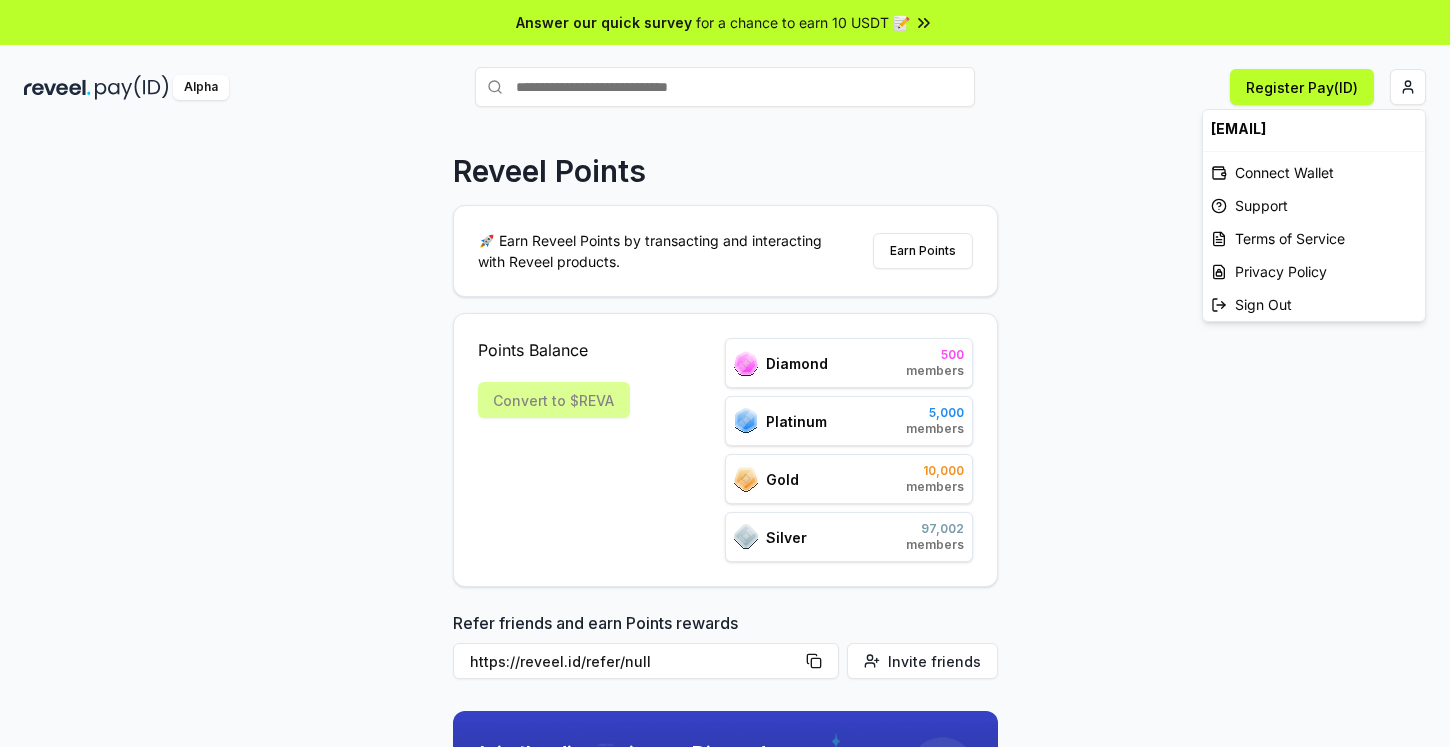 click on "Answer our quick survey for a chance to earn 10 USDT 📝 Alpha Register Pay(ID) Reveel Points  🚀 Earn Reveel Points by transacting and interacting with Reveel products. Earn Points Points Balance  Convert to $REVA Diamond 500 members Platinum 5,000 members Gold 10,000 members Silver 97,002 members Refer friends and earn Points rewards https://reveel.id/refer/null Invite friends Join the discussion on Discord Join Discord     31.2K community members azq17818@gmail.com   Connect Wallet   Support   Terms of Service   Privacy Policy   Sign Out" at bounding box center [725, 373] 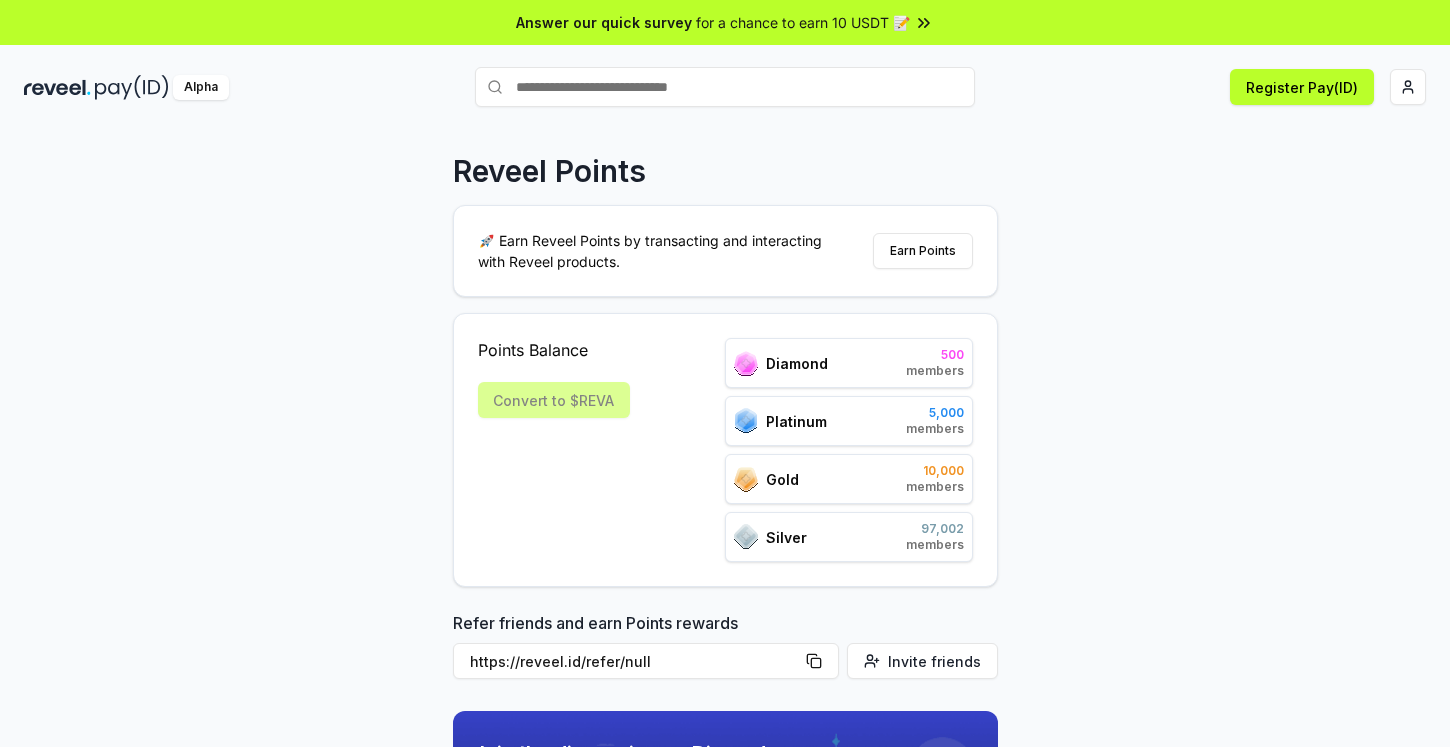 click on "Earn Points" at bounding box center [923, 251] 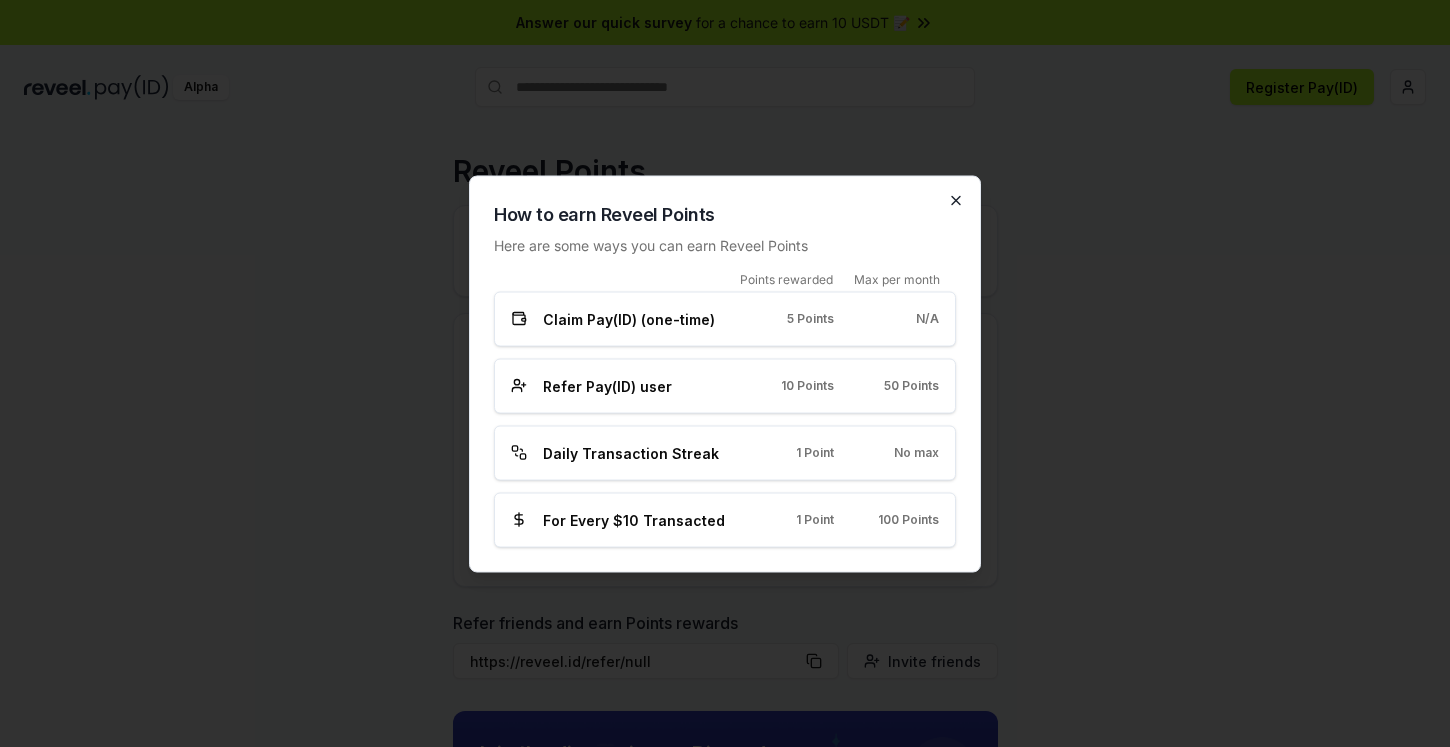click 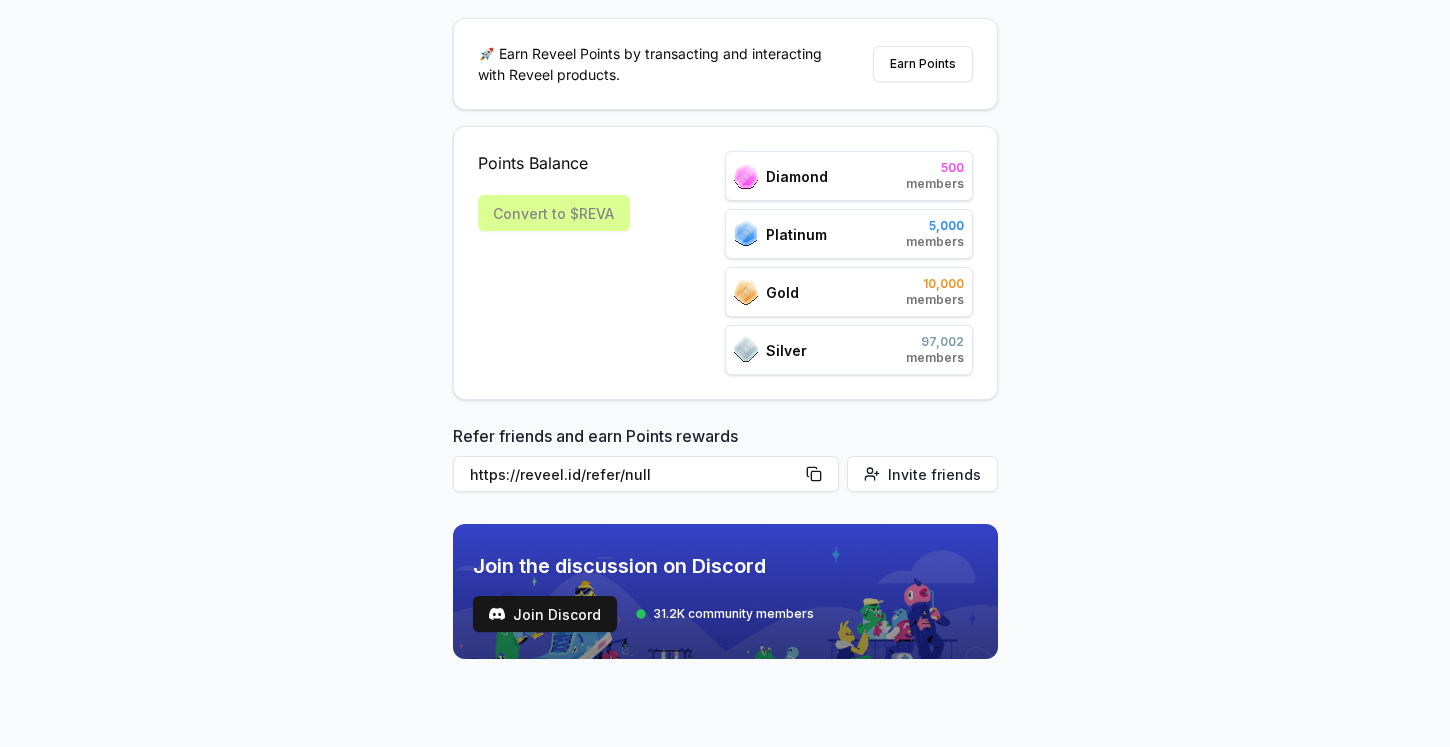 scroll, scrollTop: 0, scrollLeft: 0, axis: both 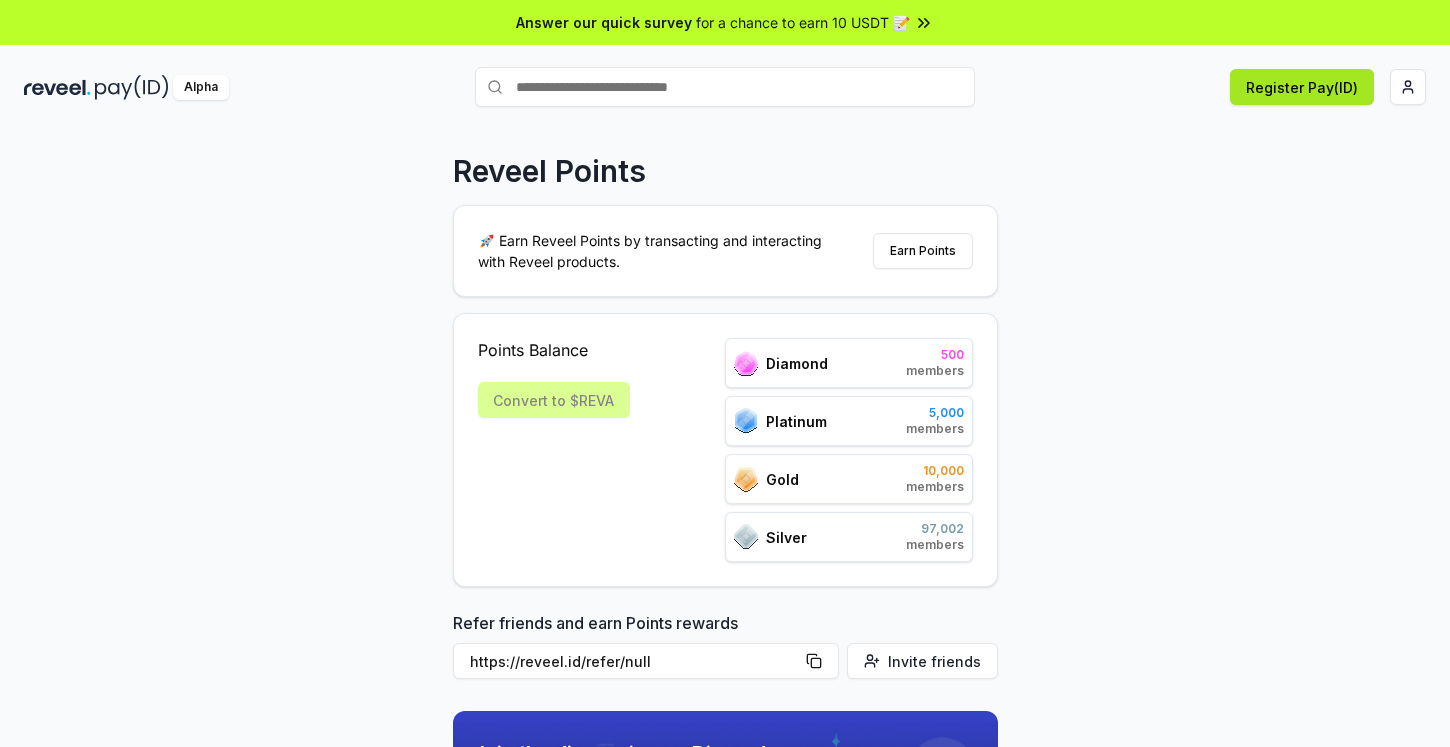 click on "Register Pay(ID)" at bounding box center [1302, 87] 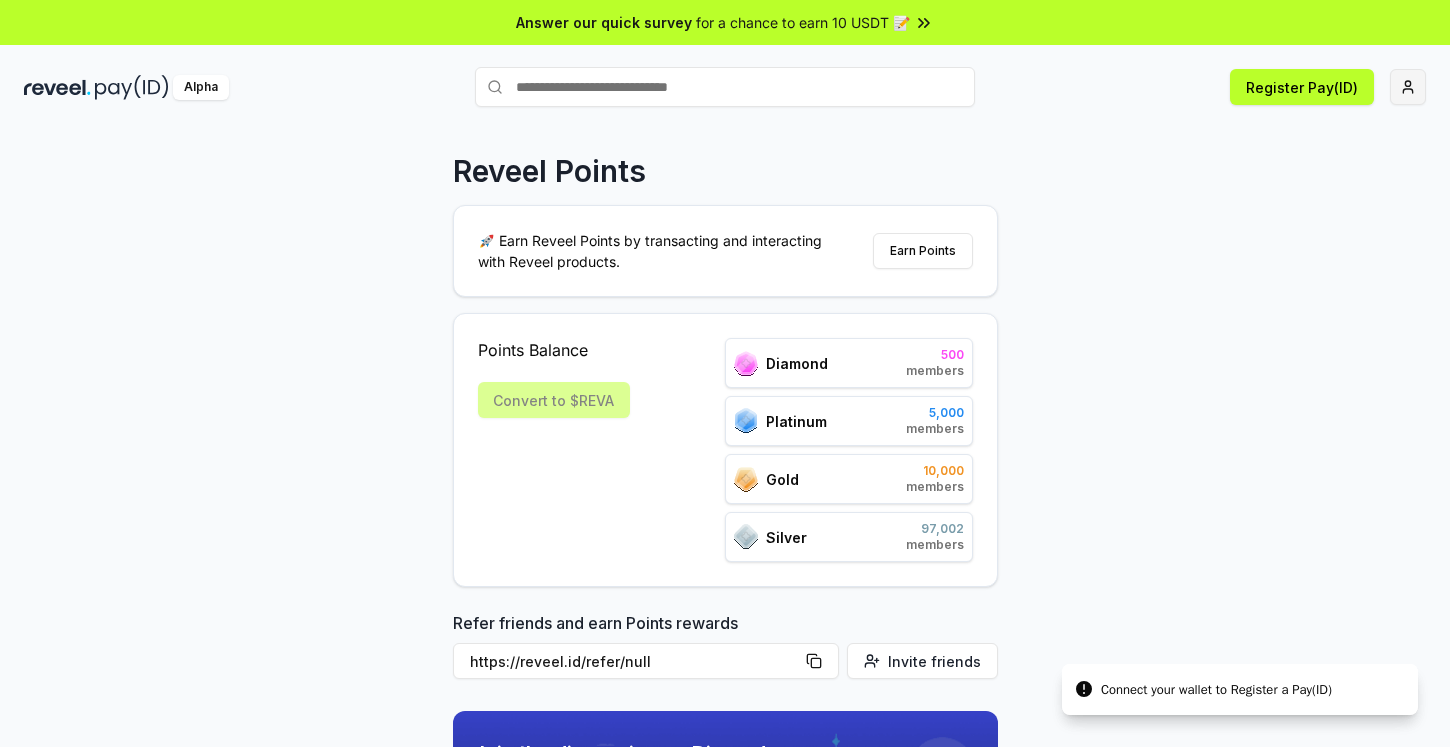 click on "Answer our quick survey for a chance to earn 10 USDT 📝 Alpha Register Pay(ID) Connect your wallet to Register a Pay(ID) Reveel Points  🚀 Earn Reveel Points by transacting and interacting with Reveel products. Earn Points Points Balance  Convert to $REVA Diamond 500 members Platinum 5,000 members Gold 10,000 members Silver 97,002 members Refer friends and earn Points rewards https://reveel.id/refer/null Invite friends Join the discussion on Discord Join Discord     31.2K community members Connect your wallet to Register a Pay(ID)" at bounding box center [725, 373] 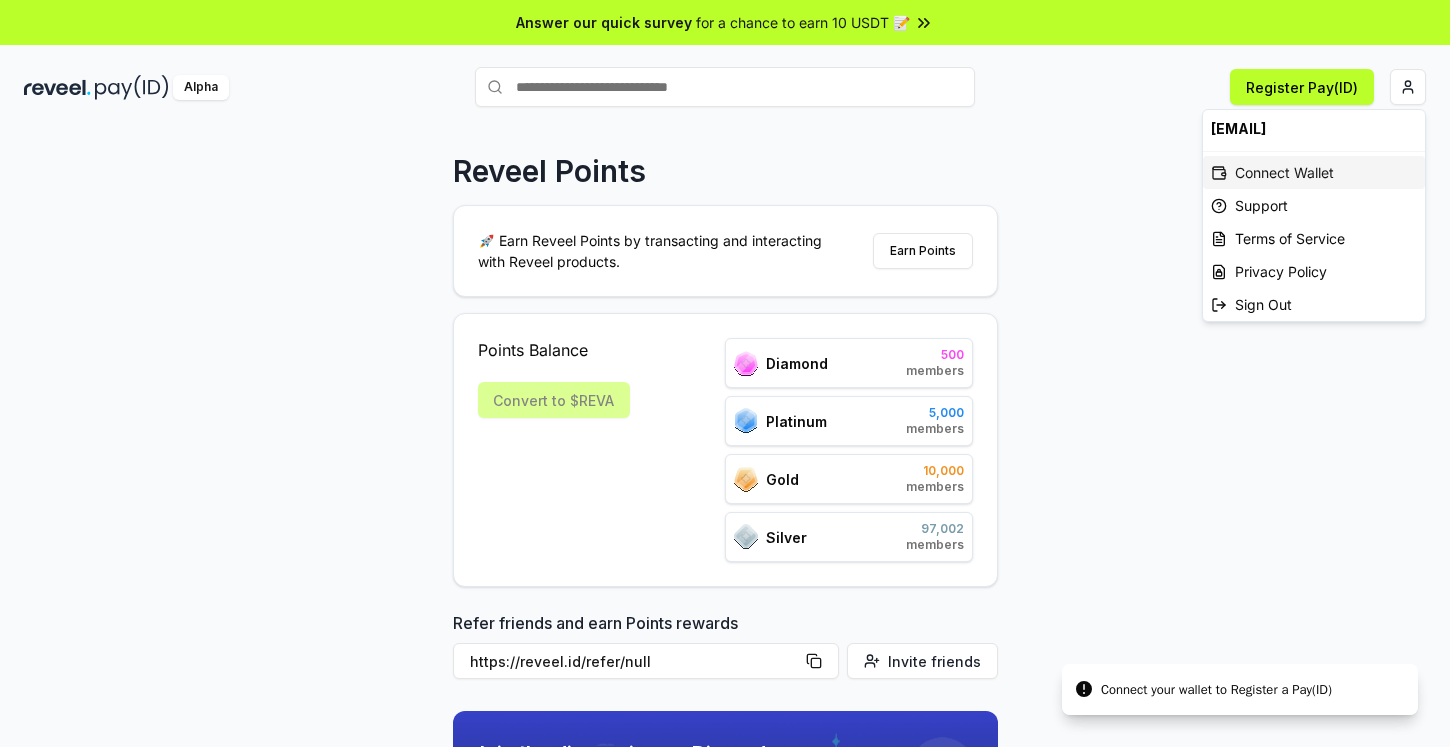 click on "Connect Wallet" at bounding box center (1314, 172) 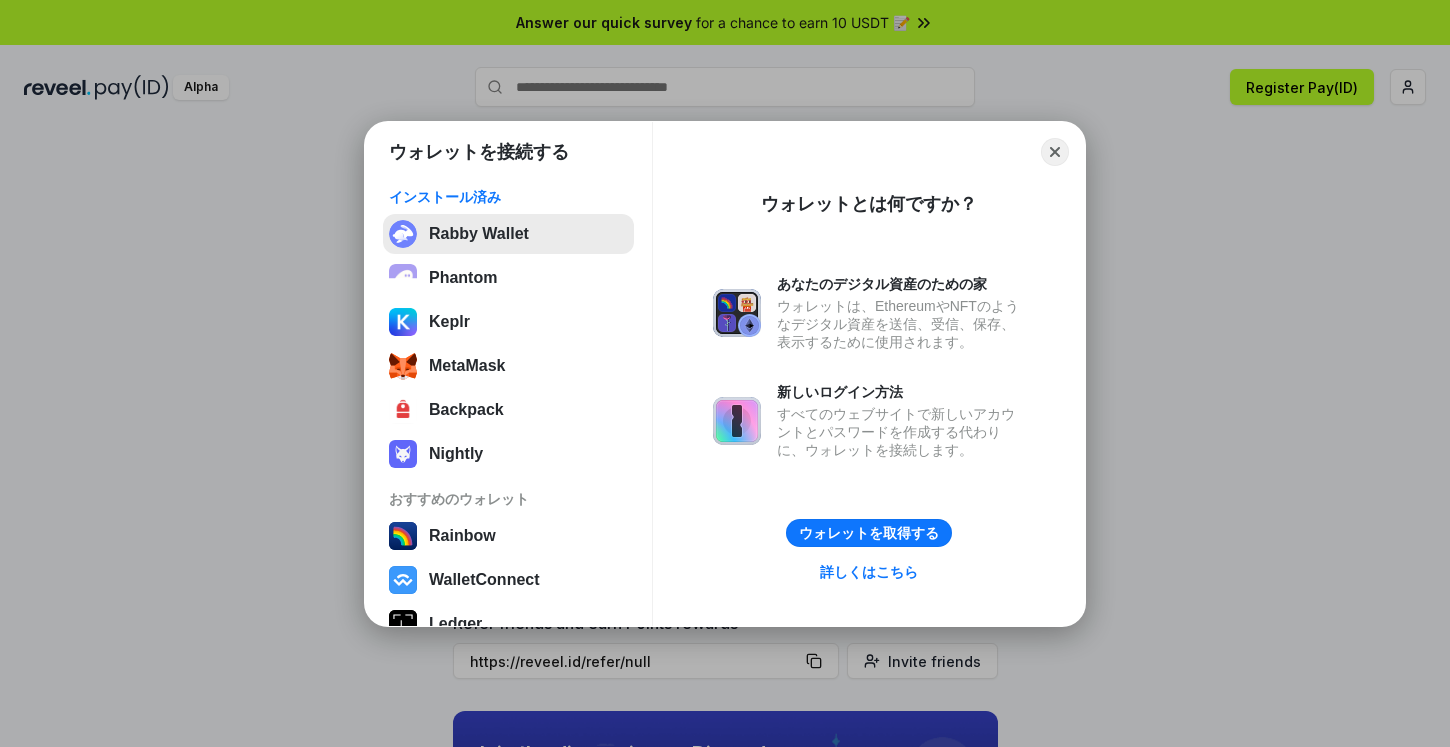 click on "Rabby Wallet" at bounding box center (508, 234) 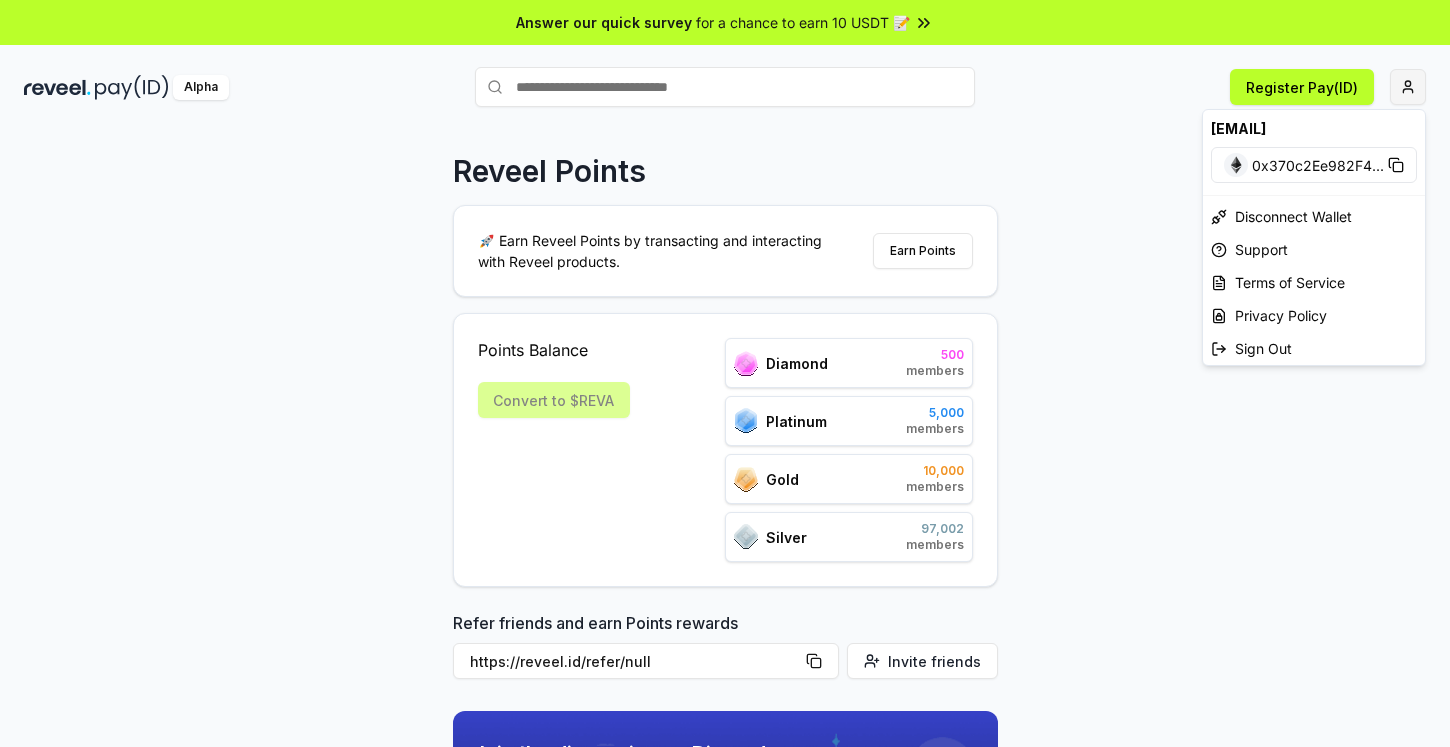 click on "Answer our quick survey for a chance to earn 10 USDT 📝 Alpha Register Pay(ID) Reveel Points  🚀 Earn Reveel Points by transacting and interacting with Reveel products. Earn Points Points Balance  Convert to $REVA Diamond 500 members Platinum 5,000 members Gold 10,000 members Silver 97,002 members Refer friends and earn Points rewards https://reveel.id/refer/null Invite friends Join the discussion on Discord Join Discord     31.2K community members azq17818@gmail.com   0x370c2Ee982F4 ...     Disconnect Wallet   Support   Terms of Service   Privacy Policy   Sign Out" at bounding box center [725, 373] 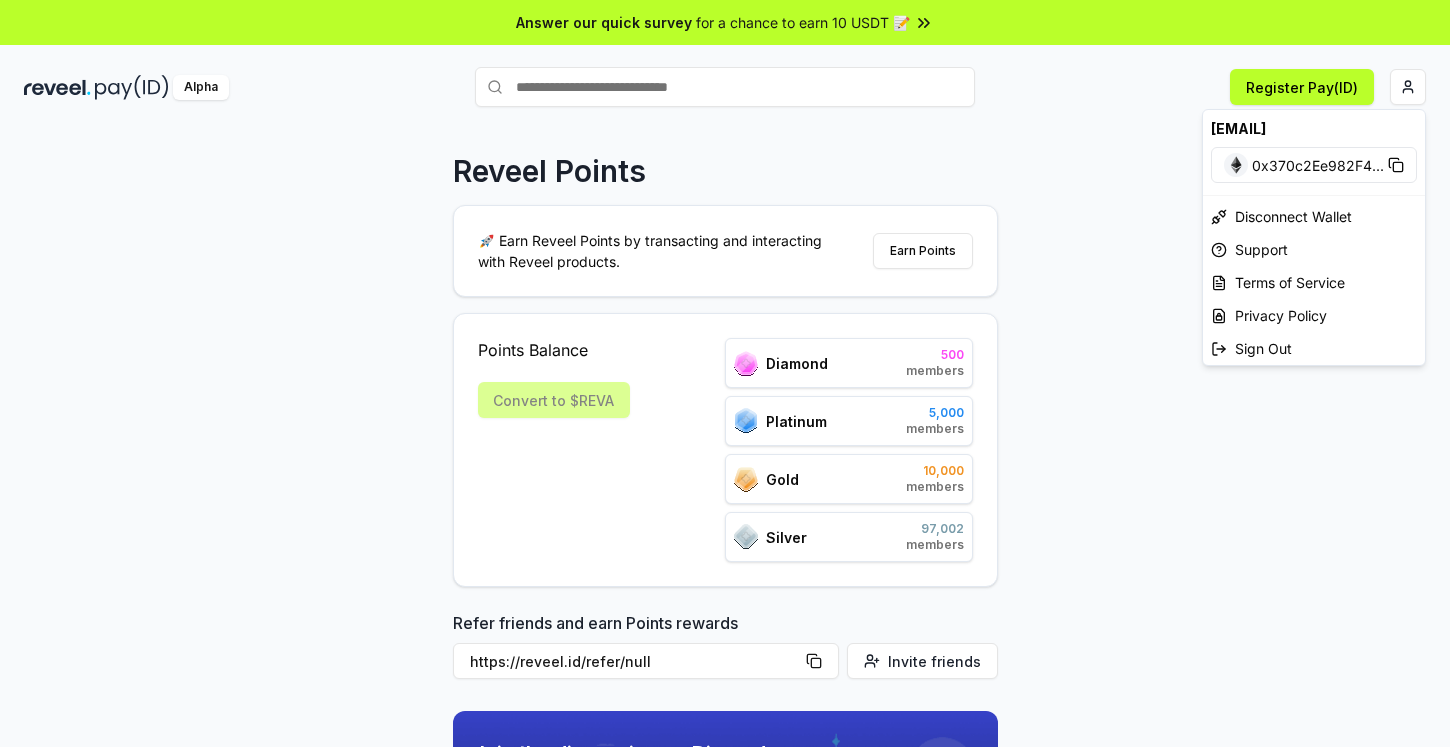 click 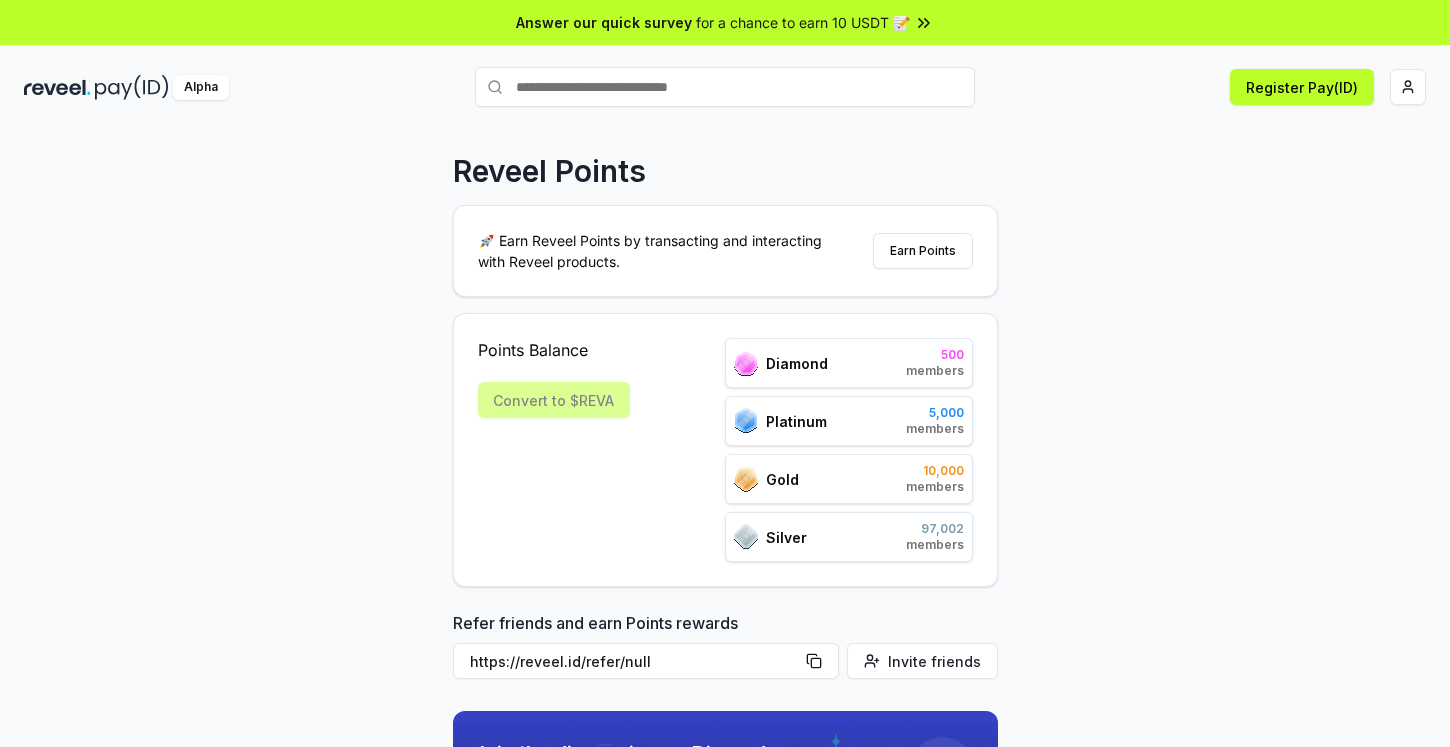 click at bounding box center (725, 87) 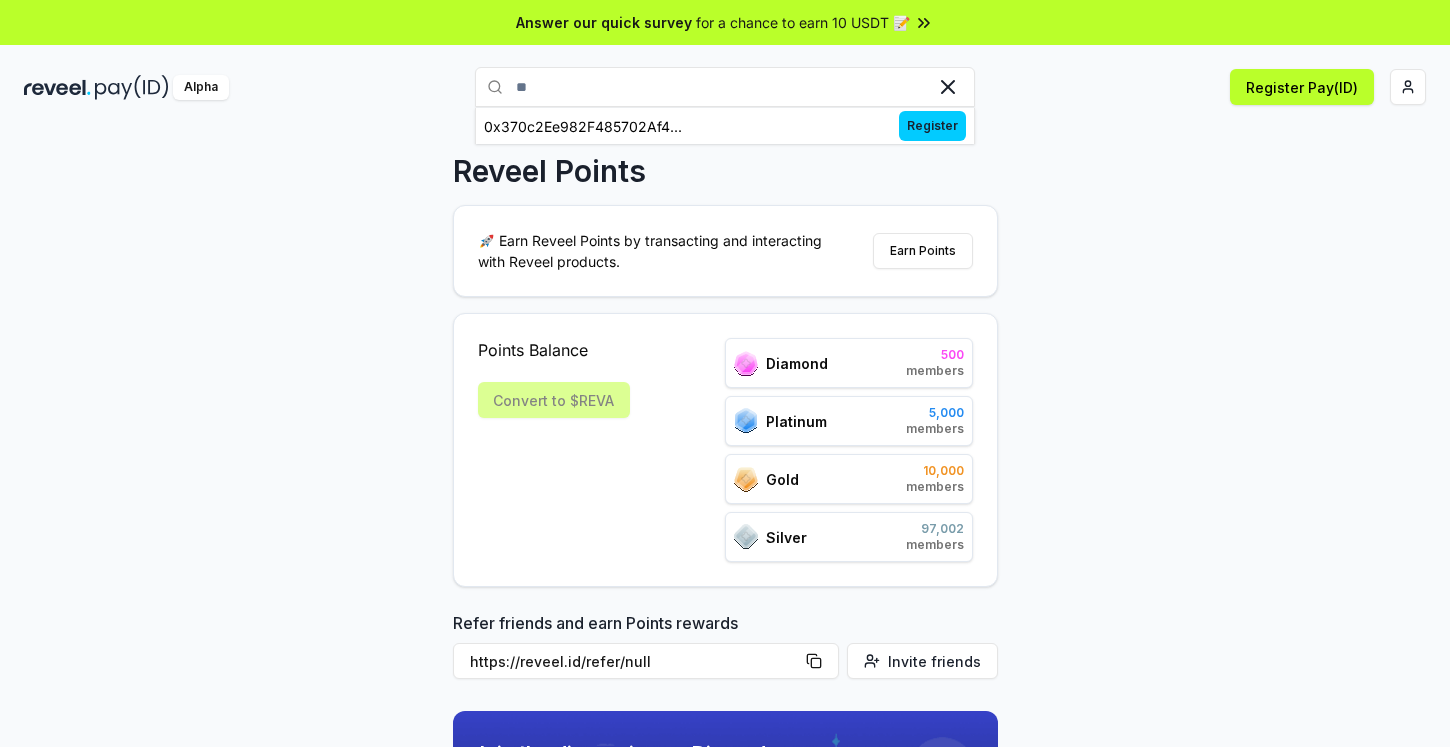 type on "*" 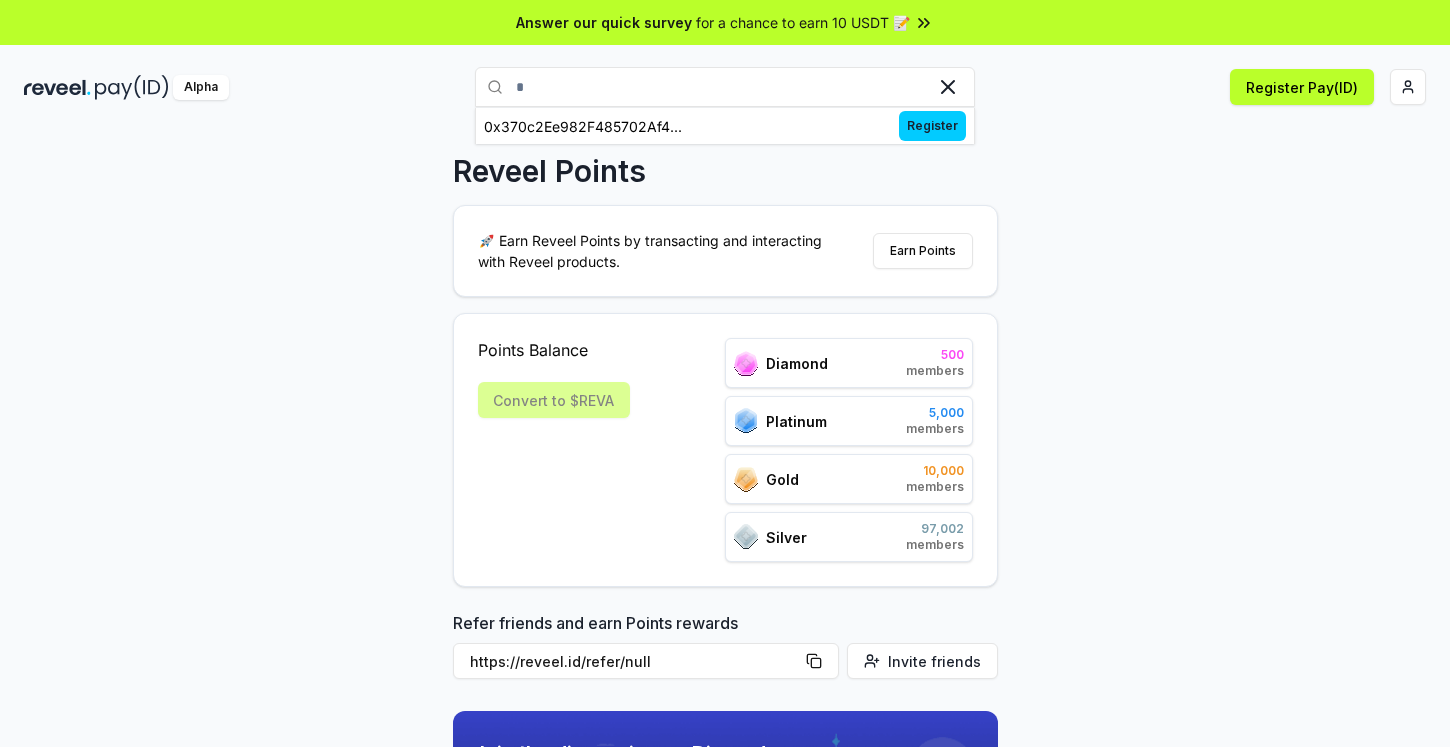 type 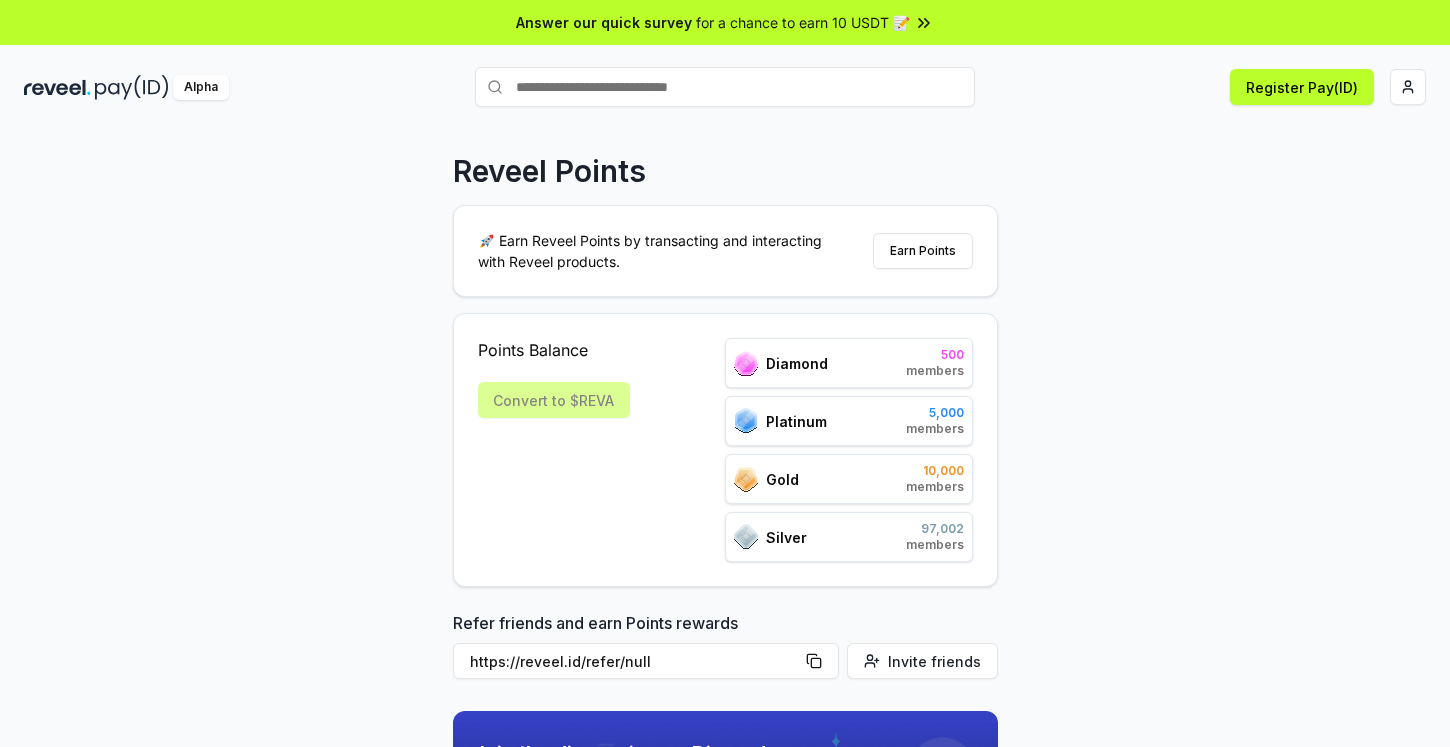 click on "Reveel Points  🚀 Earn Reveel Points by transacting and interacting with Reveel products. Earn Points Points Balance  Convert to $REVA Diamond 500 members Platinum 5,000 members Gold 10,000 members Silver 97,002 members Refer friends and earn Points rewards https://reveel.id/refer/null Invite friends Join the discussion on Discord Join Discord     31.2K community members" at bounding box center (725, 458) 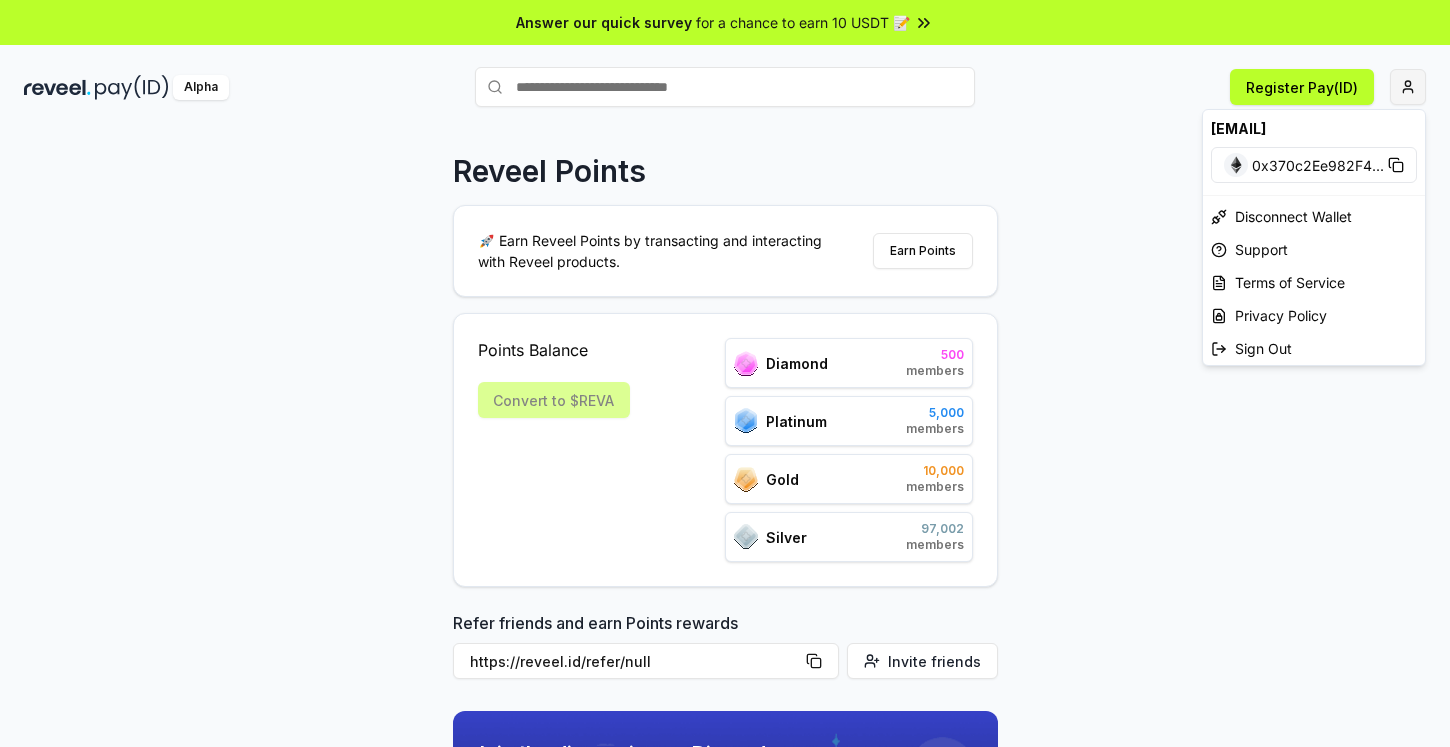 click on "Answer our quick survey for a chance to earn 10 USDT 📝 Alpha Register Pay(ID) Reveel Points  🚀 Earn Reveel Points by transacting and interacting with Reveel products. Earn Points Points Balance  Convert to $REVA Diamond 500 members Platinum 5,000 members Gold 10,000 members Silver 97,002 members Refer friends and earn Points rewards https://reveel.id/refer/null Invite friends Join the discussion on Discord Join Discord     31.2K community members azq17818@gmail.com   0x370c2Ee982F4 ...     Disconnect Wallet   Support   Terms of Service   Privacy Policy   Sign Out" at bounding box center [725, 373] 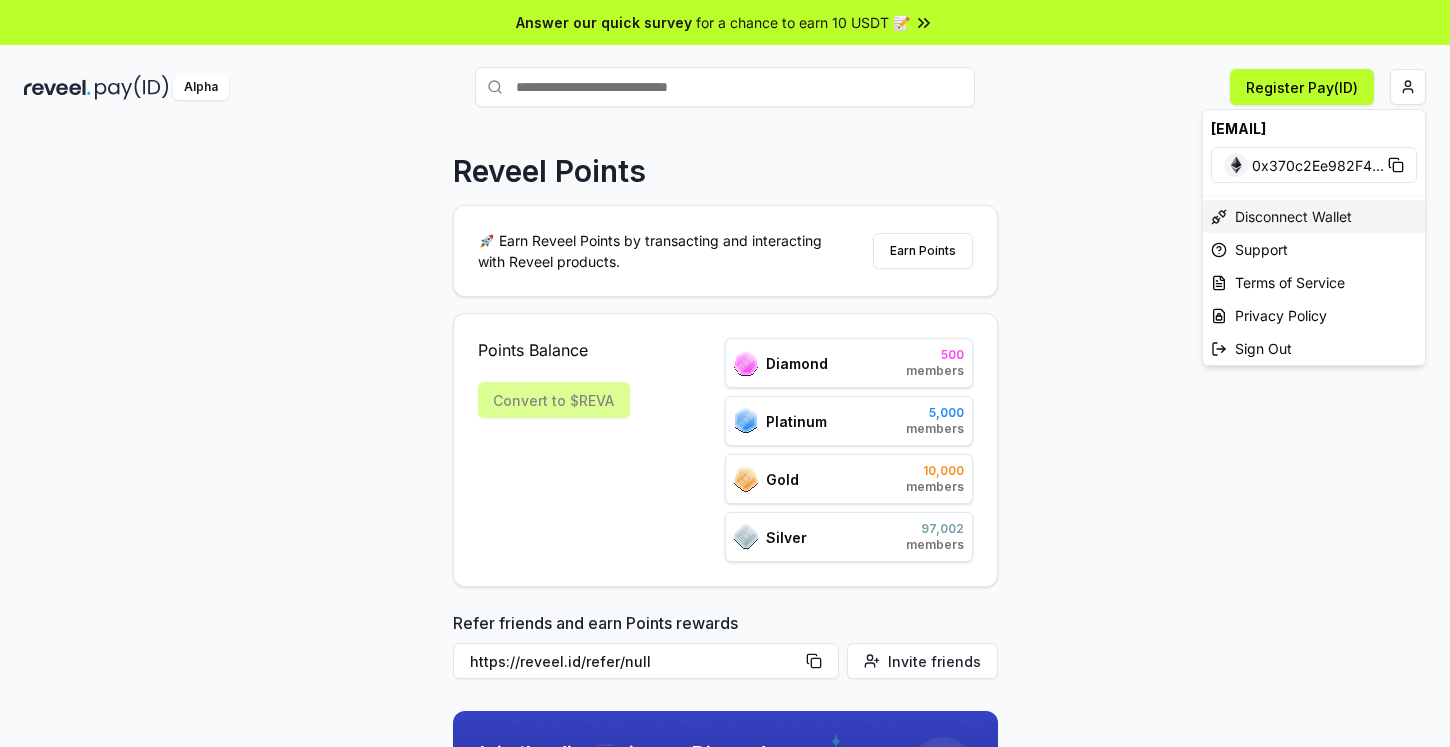 click on "Disconnect Wallet" at bounding box center [1314, 216] 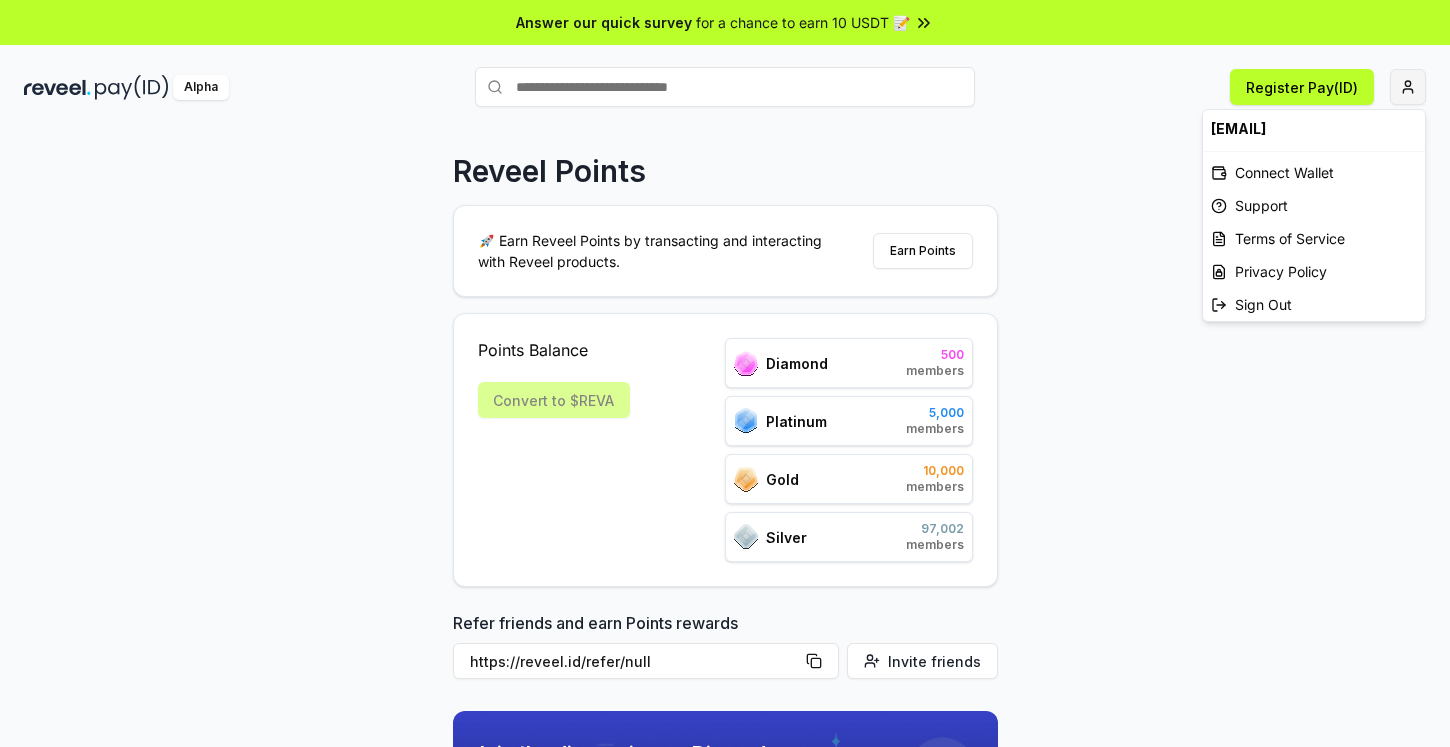 click on "Answer our quick survey for a chance to earn 10 USDT 📝 Alpha Register Pay(ID) Reveel Points  🚀 Earn Reveel Points by transacting and interacting with Reveel products. Earn Points Points Balance  Convert to $REVA Diamond 500 members Platinum 5,000 members Gold 10,000 members Silver 97,002 members Refer friends and earn Points rewards https://reveel.id/refer/null Invite friends Join the discussion on Discord Join Discord     31.2K community members azq17818@gmail.com   Connect Wallet   Support   Terms of Service   Privacy Policy   Sign Out" at bounding box center (725, 373) 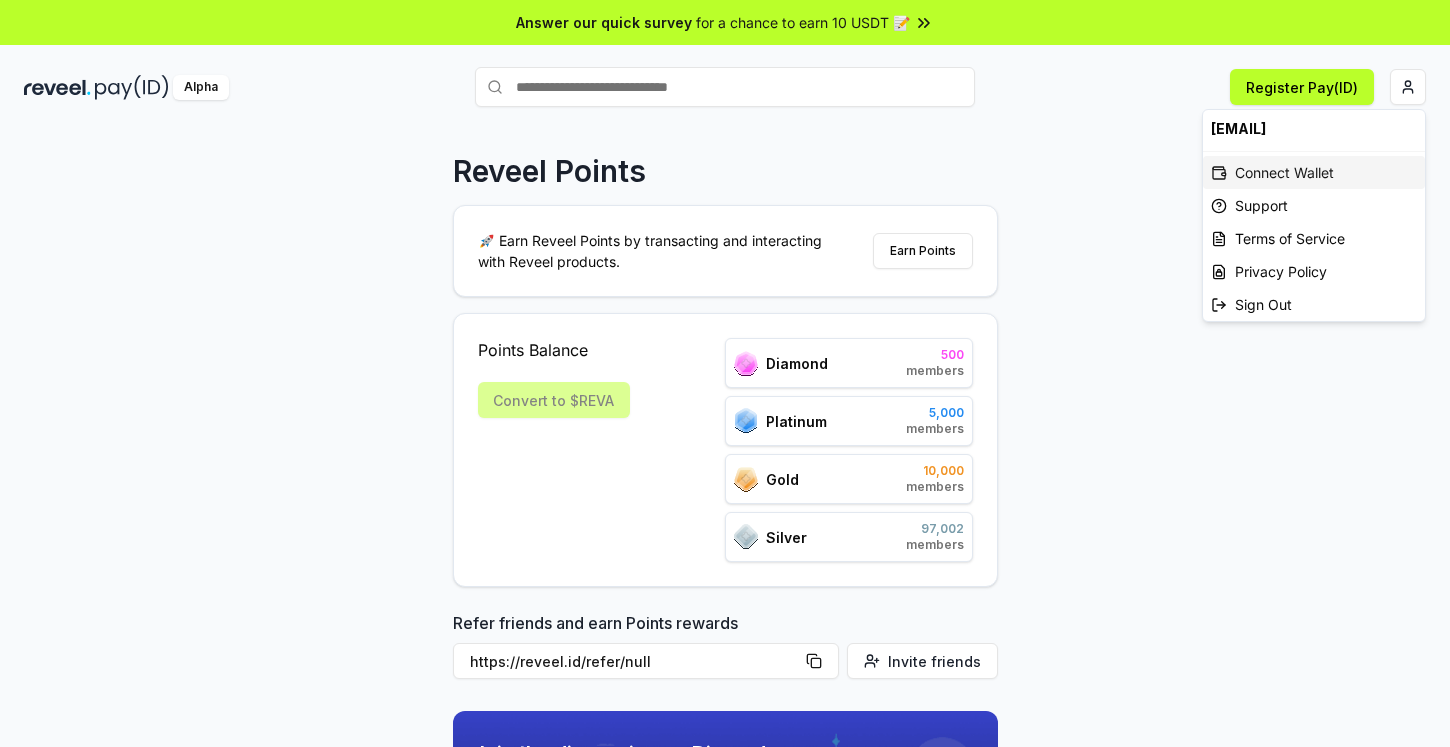 click on "Connect Wallet" at bounding box center [1314, 172] 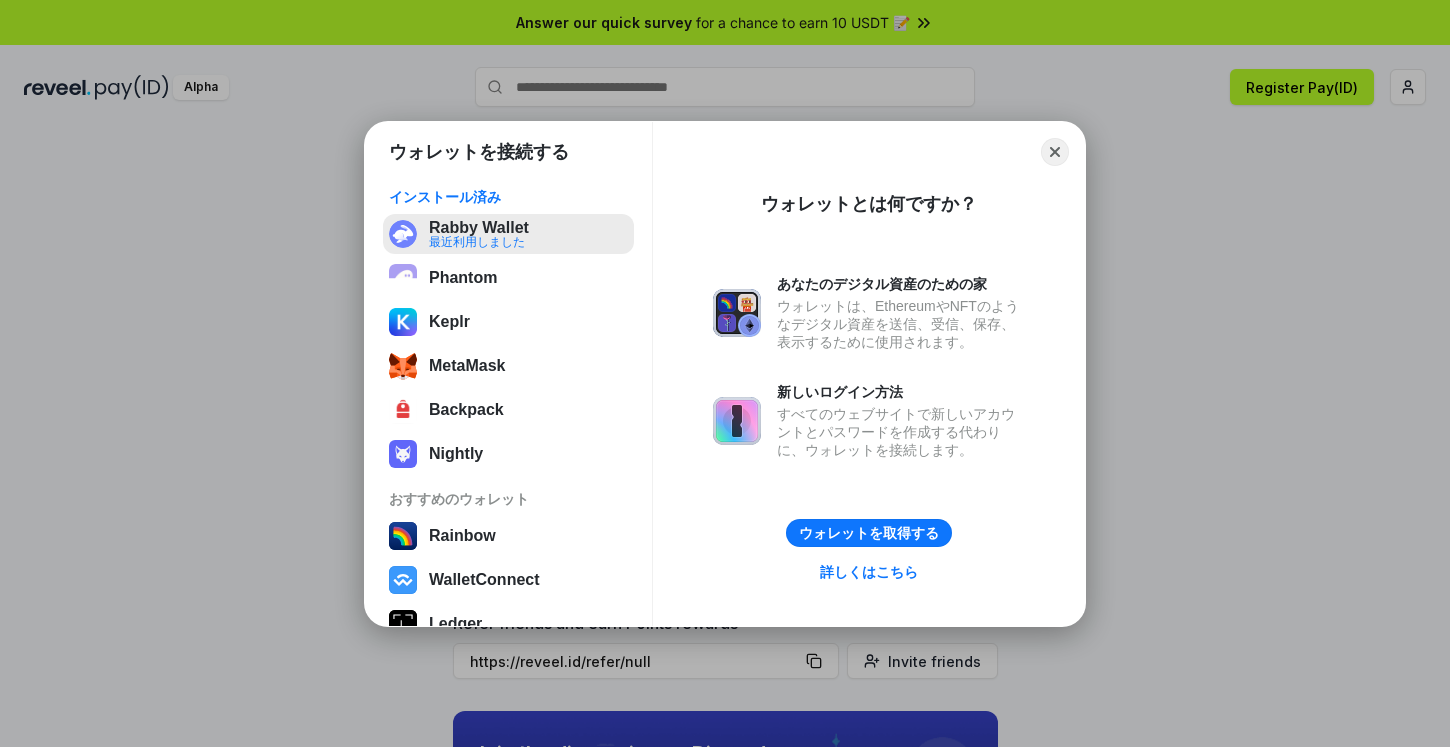 click on "Rabby Wallet 最近利用しました" at bounding box center (508, 234) 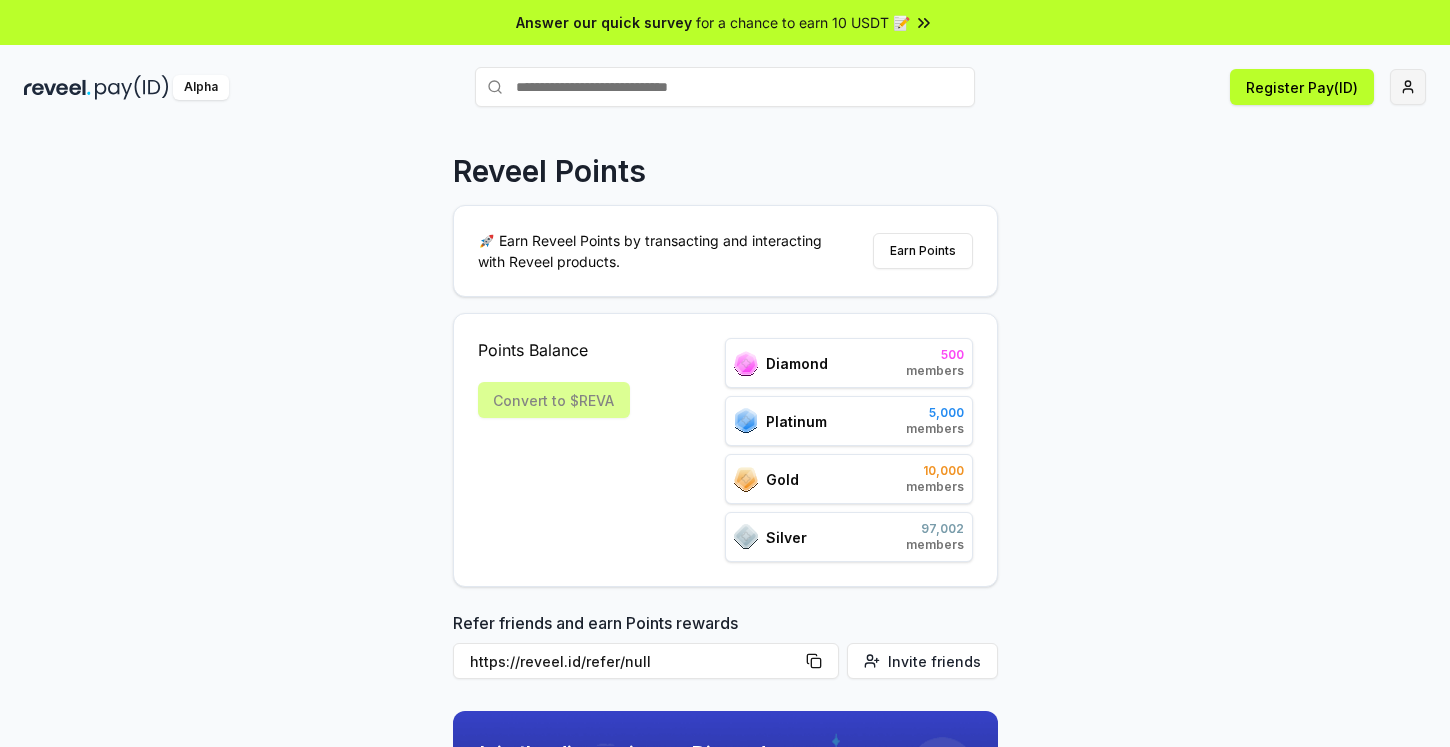 click on "Answer our quick survey for a chance to earn 10 USDT 📝 Alpha Register Pay(ID) Reveel Points  🚀 Earn Reveel Points by transacting and interacting with Reveel products. Earn Points Points Balance  Convert to $REVA Diamond 500 members Platinum 5,000 members Gold 10,000 members Silver 97,002 members Refer friends and earn Points rewards https://reveel.id/refer/null Invite friends Join the discussion on Discord Join Discord     31.2K community members" at bounding box center [725, 373] 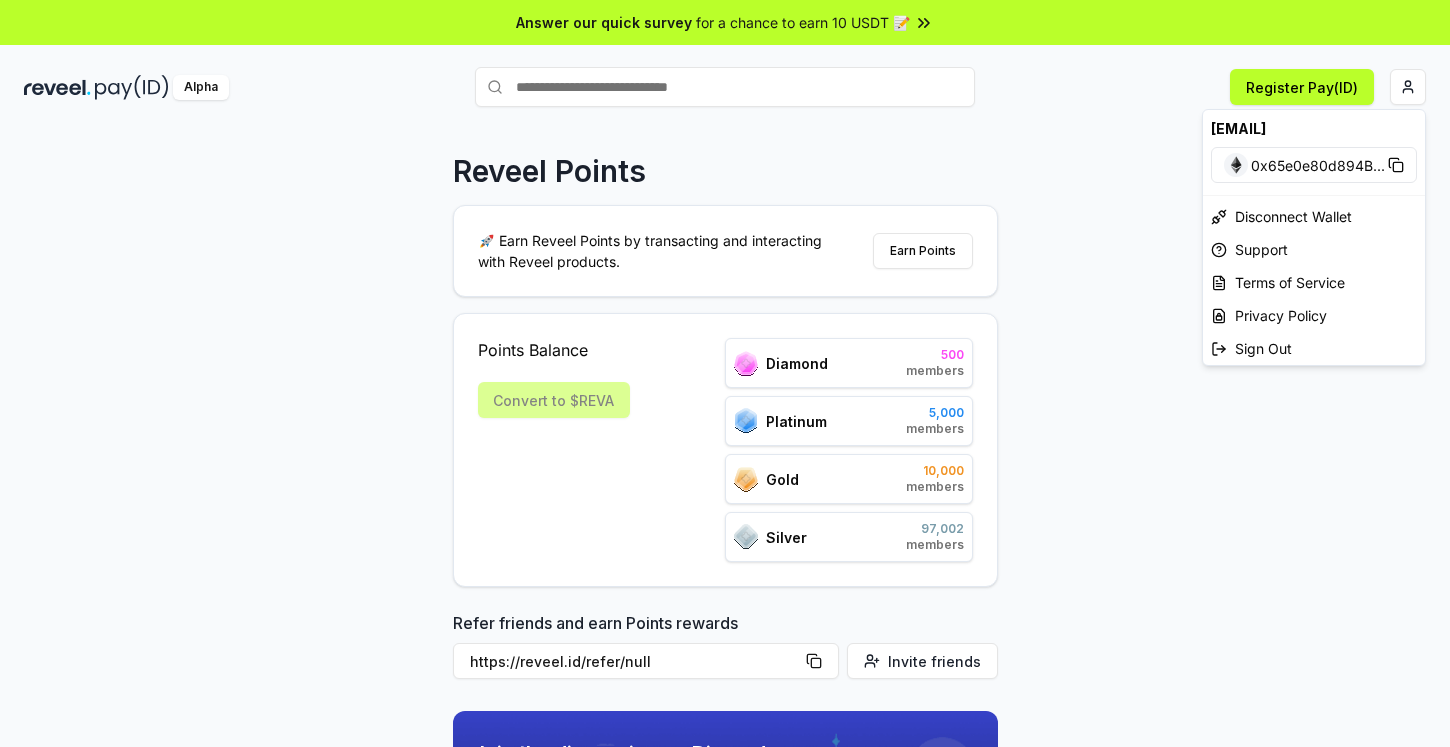 click on "Answer our quick survey for a chance to earn 10 USDT 📝 Alpha Register Pay(ID) Reveel Points  🚀 Earn Reveel Points by transacting and interacting with Reveel products. Earn Points Points Balance  Convert to $REVA Diamond 500 members Platinum 5,000 members Gold 10,000 members Silver 97,002 members Refer friends and earn Points rewards https://reveel.id/refer/null Invite friends Join the discussion on Discord Join Discord     31.2K community members azq17818@gmail.com   0x65e0e80d894B ...     Disconnect Wallet   Support   Terms of Service   Privacy Policy   Sign Out" at bounding box center (725, 373) 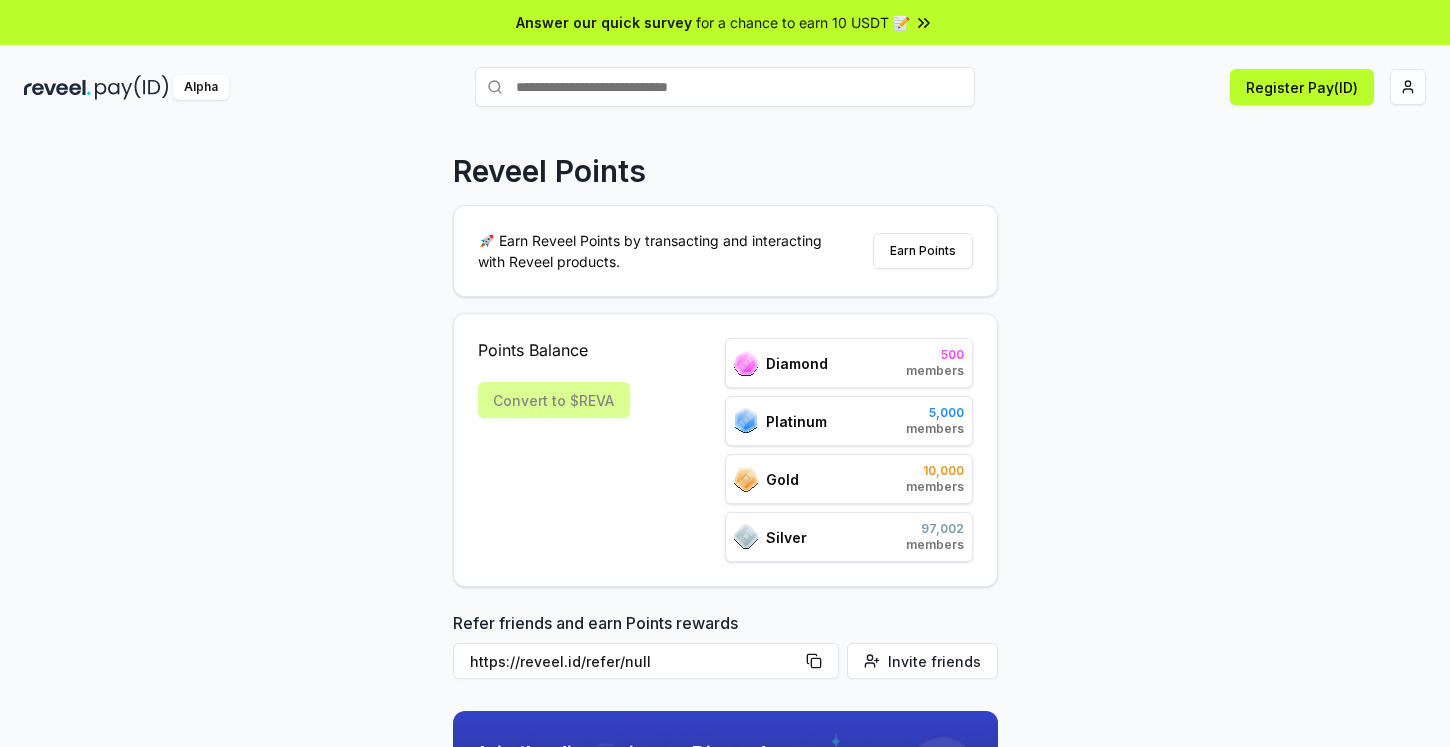 click on "Diamond 500 members" at bounding box center (849, 363) 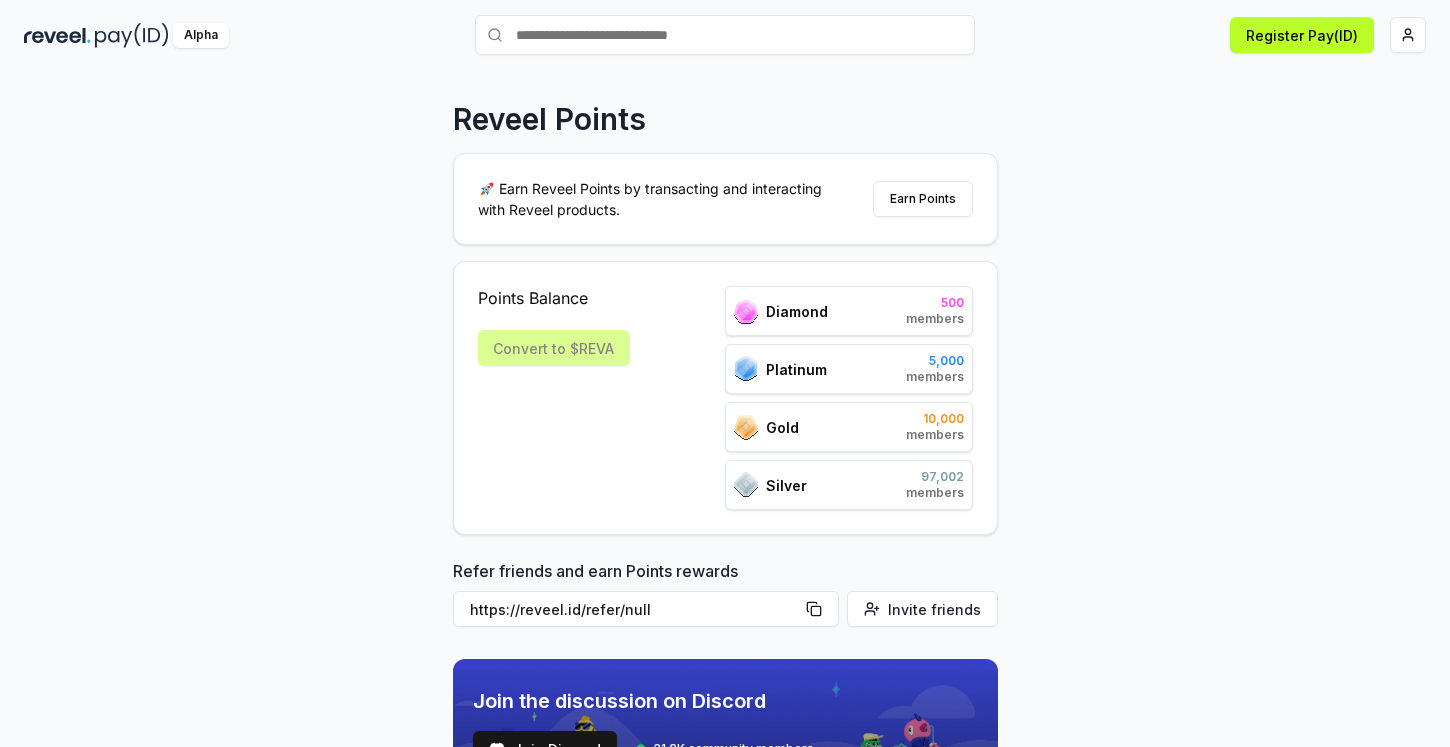 scroll, scrollTop: 0, scrollLeft: 0, axis: both 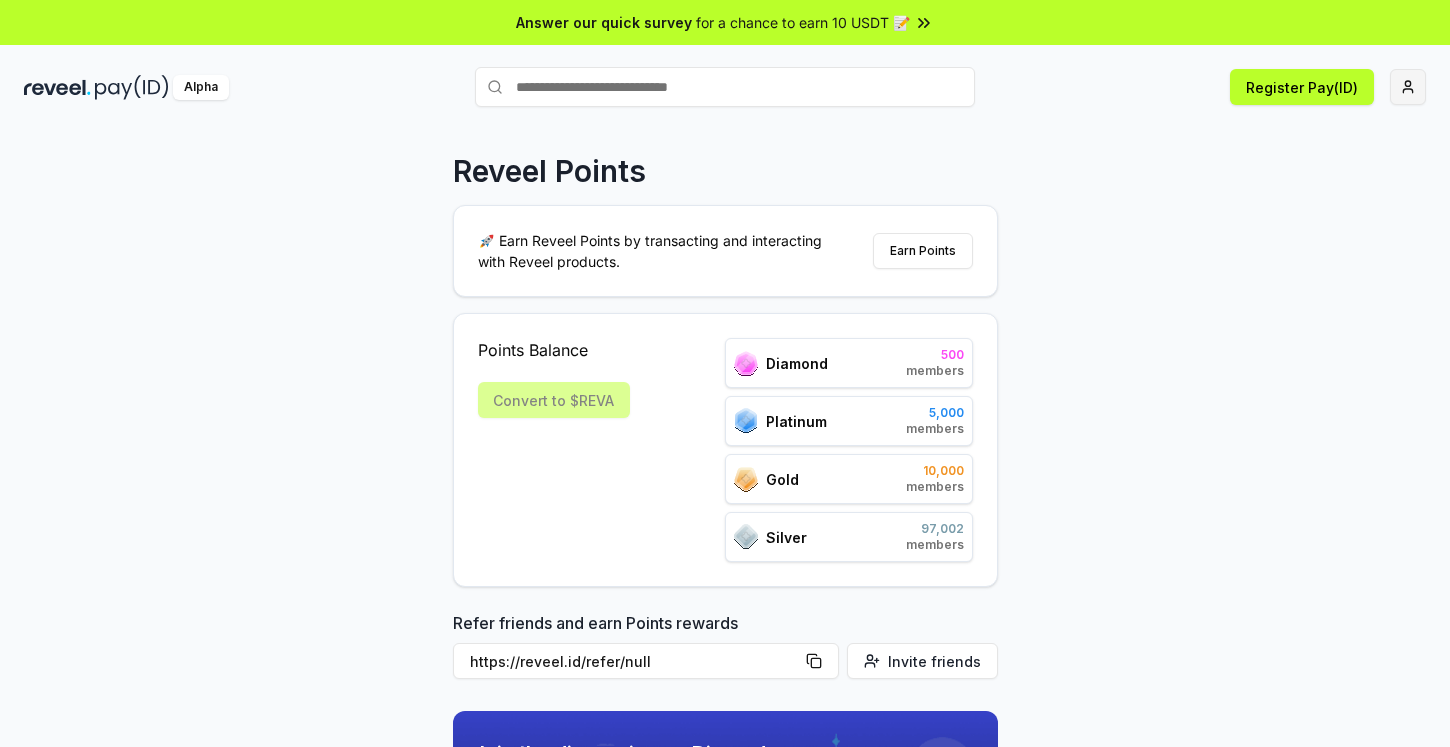 click on "Answer our quick survey for a chance to earn 10 USDT 📝 Alpha Register Pay(ID) Reveel Points  🚀 Earn Reveel Points by transacting and interacting with Reveel products. Earn Points Points Balance  Convert to $REVA Diamond 500 members Platinum 5,000 members Gold 10,000 members Silver 97,002 members Refer friends and earn Points rewards https://reveel.id/refer/null Invite friends Join the discussion on Discord Join Discord     31.2K community members" at bounding box center [725, 373] 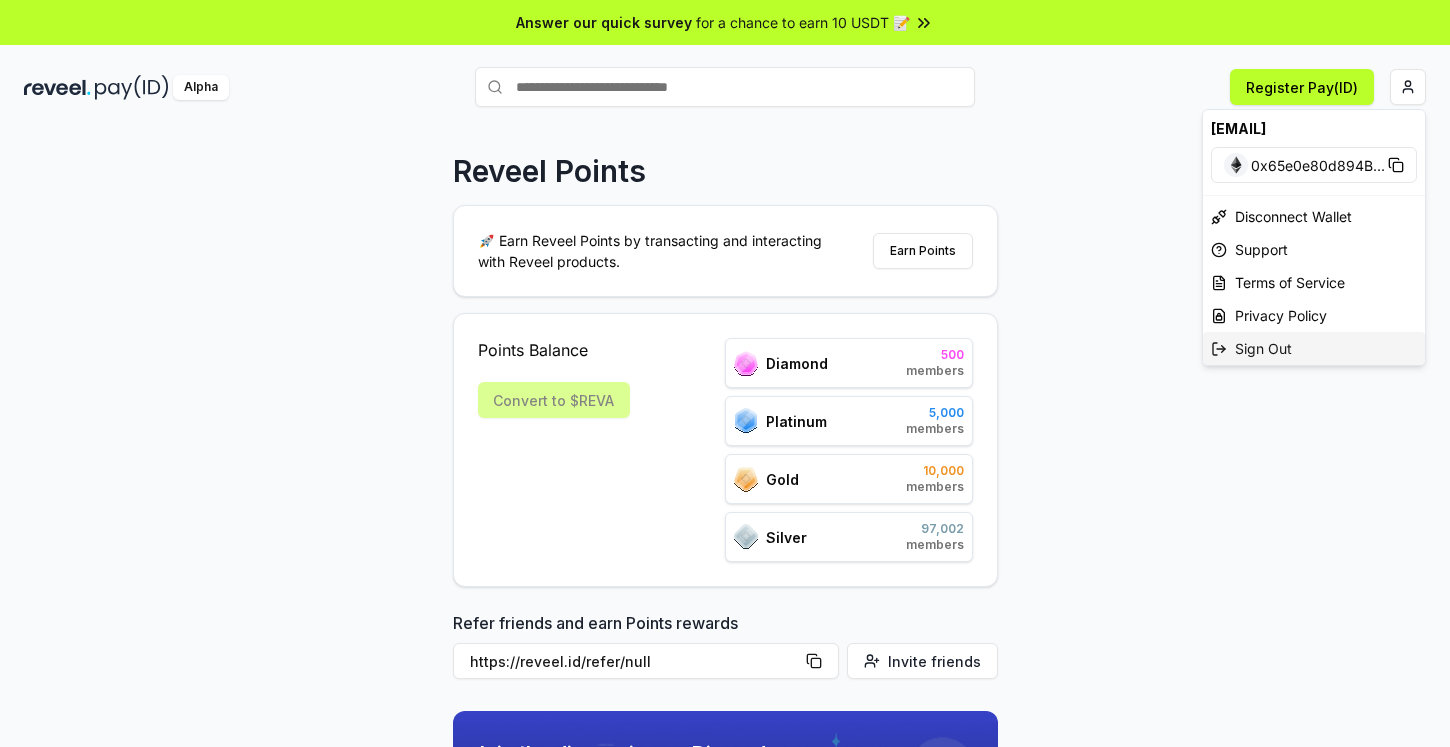 click on "Sign Out" at bounding box center [1314, 348] 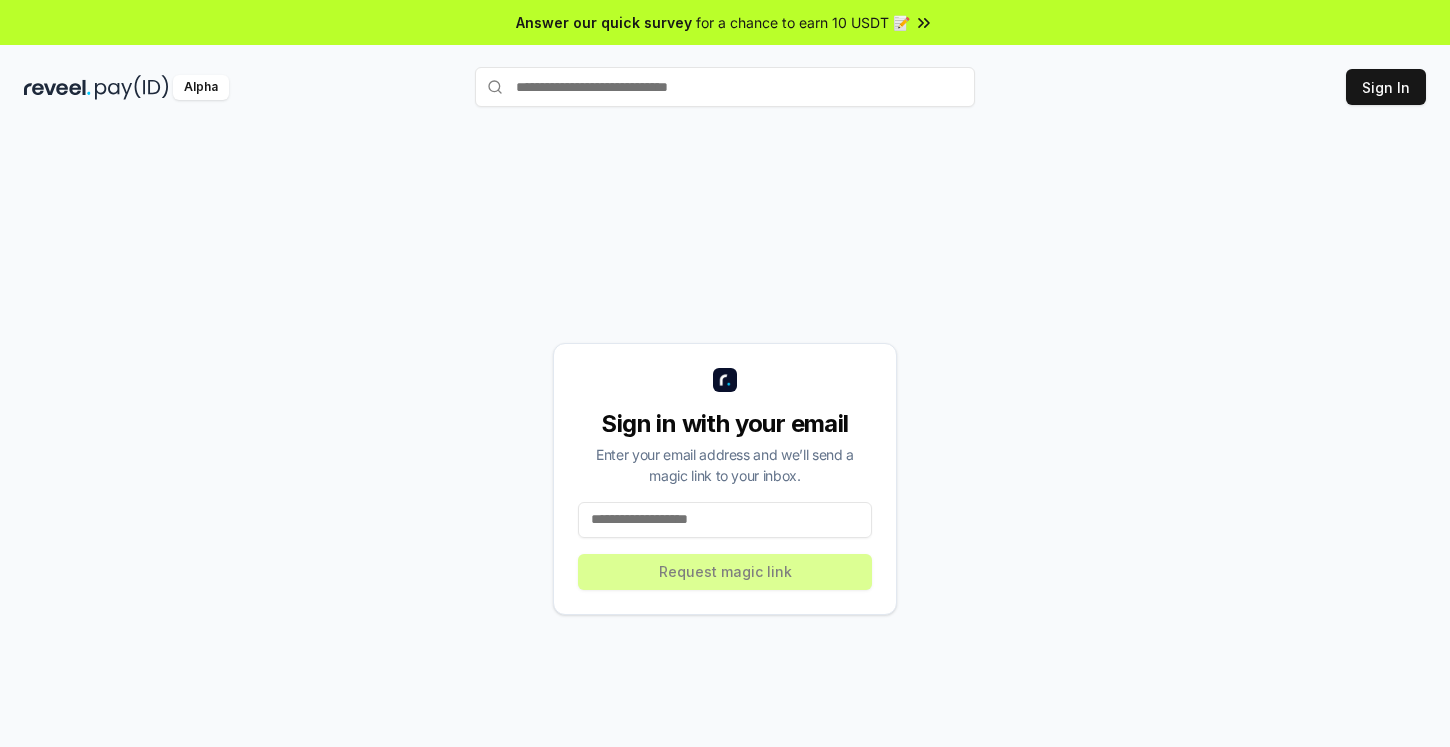 scroll, scrollTop: 0, scrollLeft: 0, axis: both 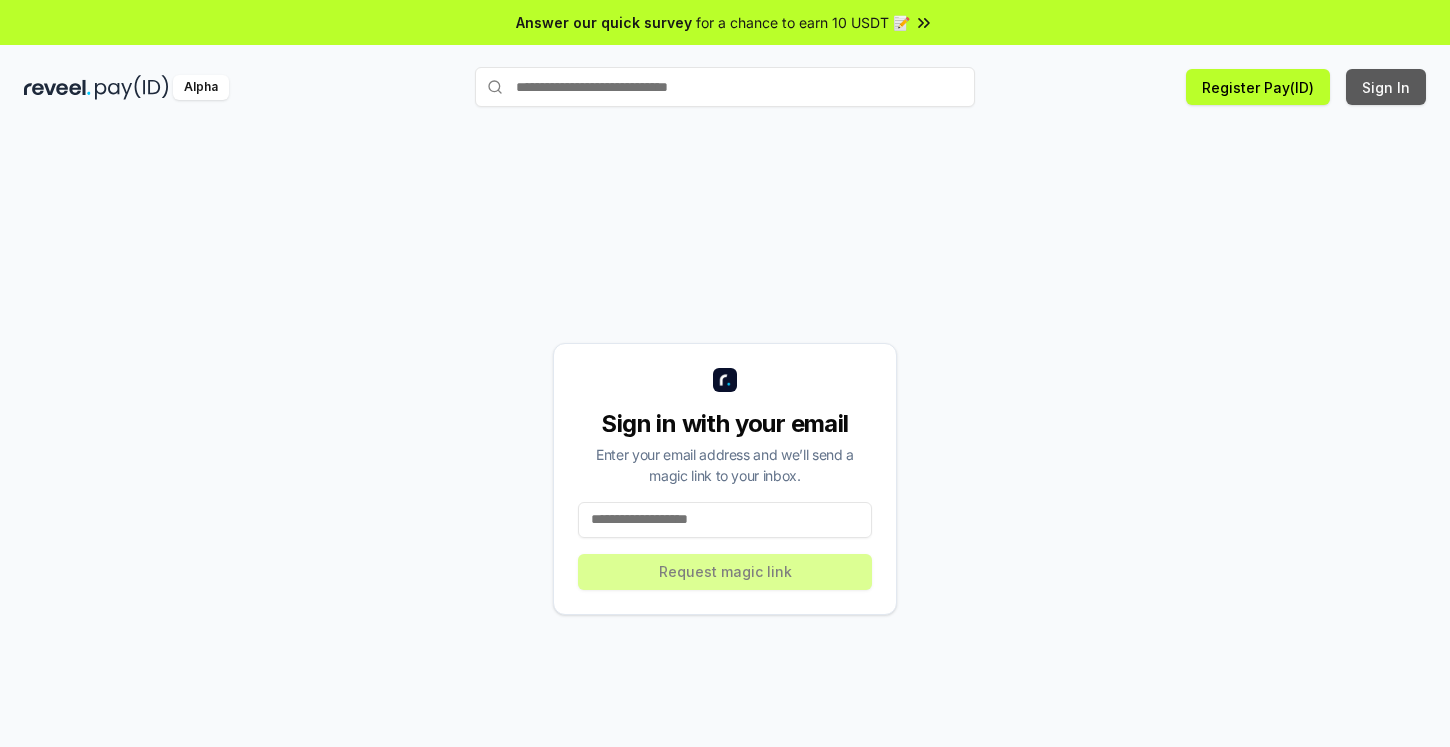 click on "Sign In" at bounding box center (1386, 87) 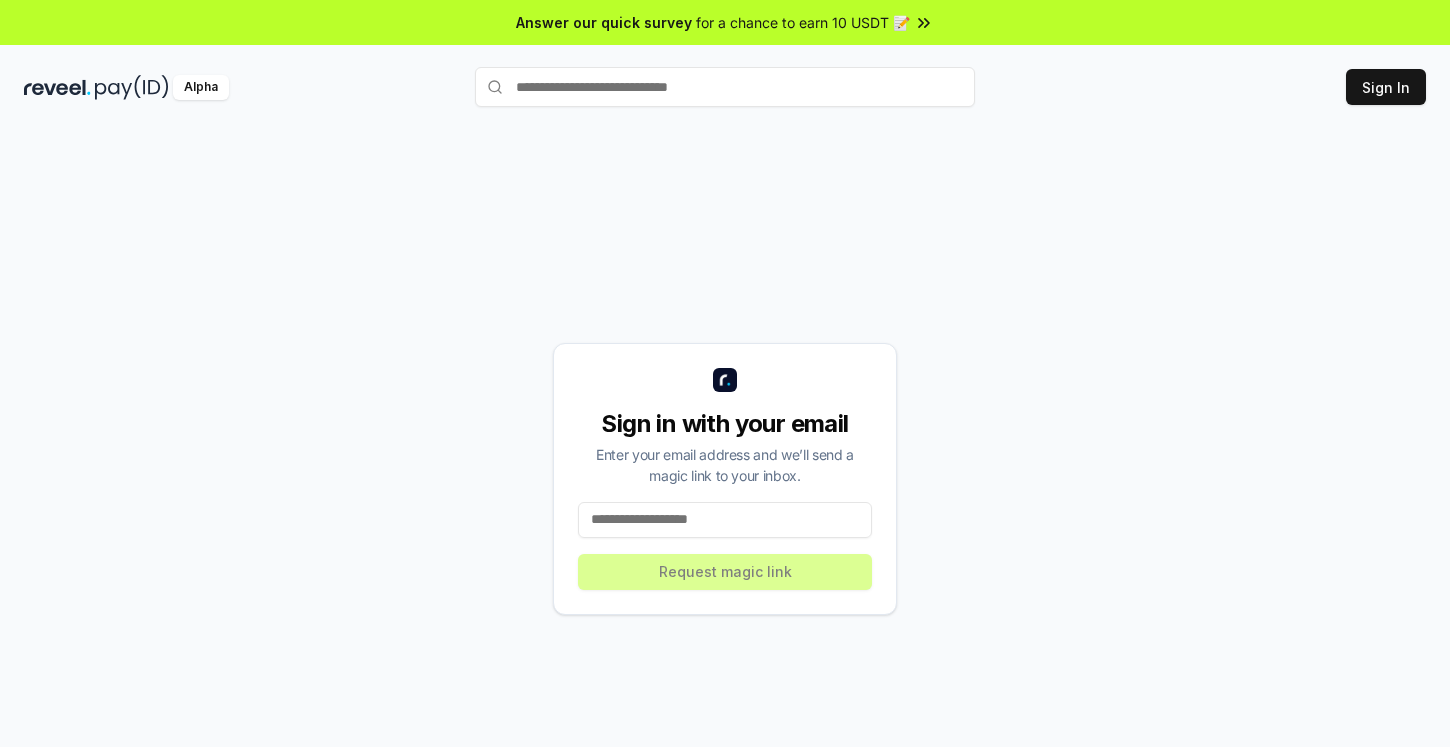 scroll, scrollTop: 0, scrollLeft: 0, axis: both 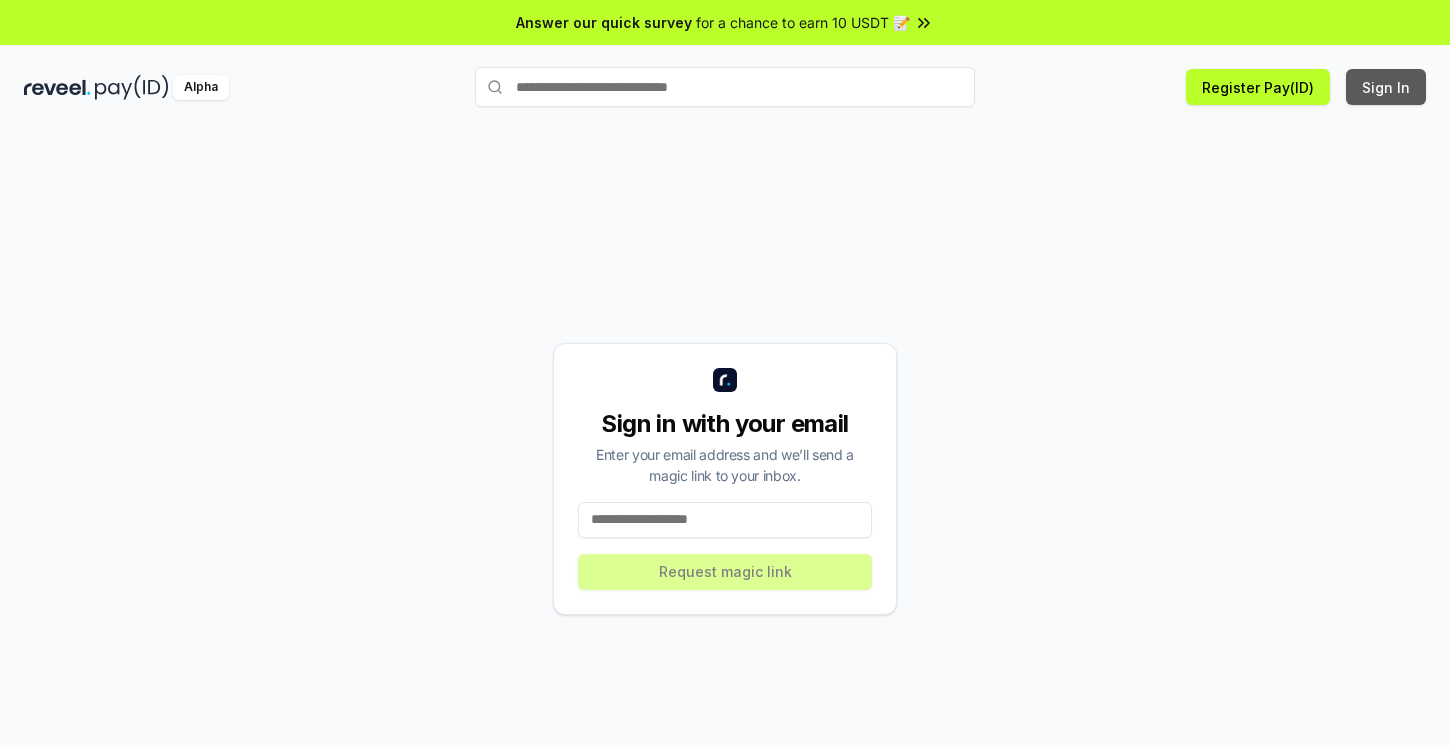 click on "Sign In" at bounding box center [1386, 87] 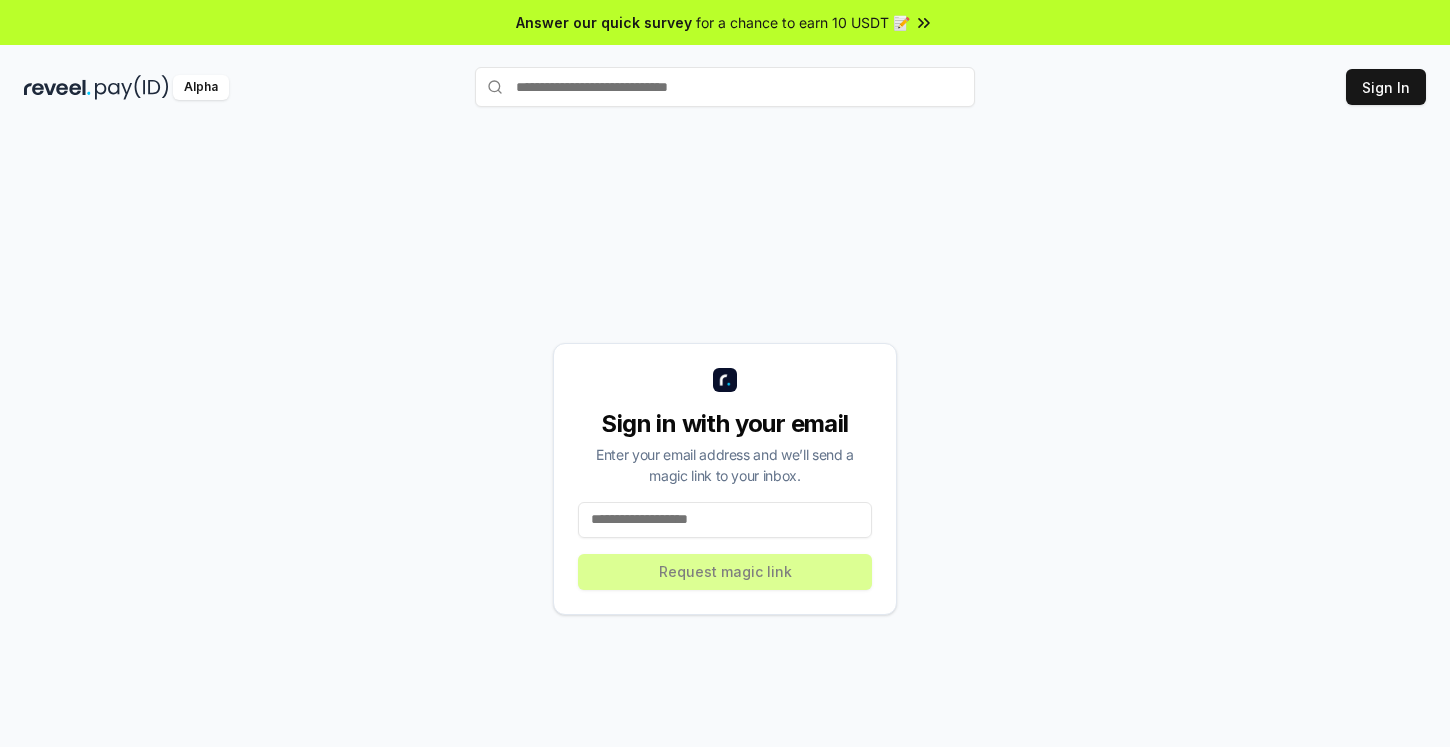 scroll, scrollTop: 0, scrollLeft: 0, axis: both 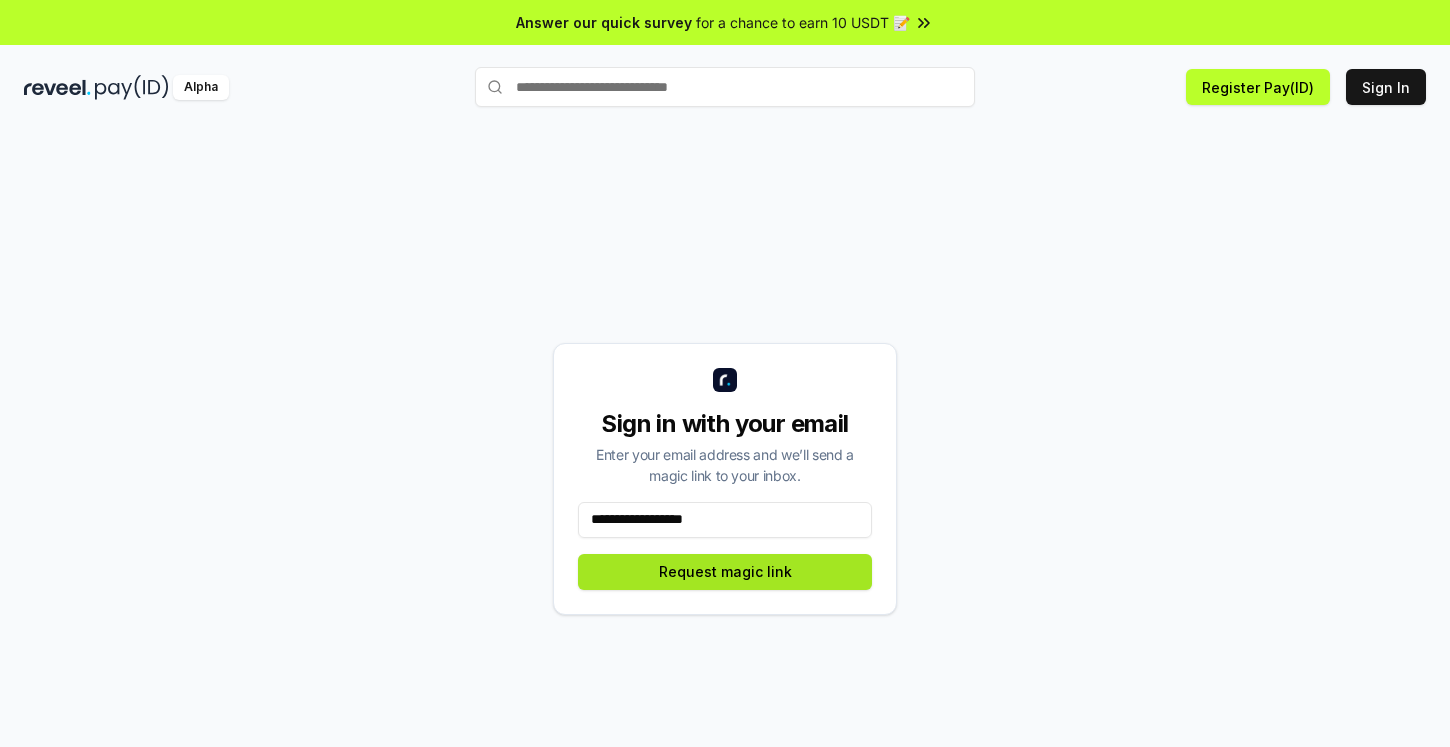 type on "**********" 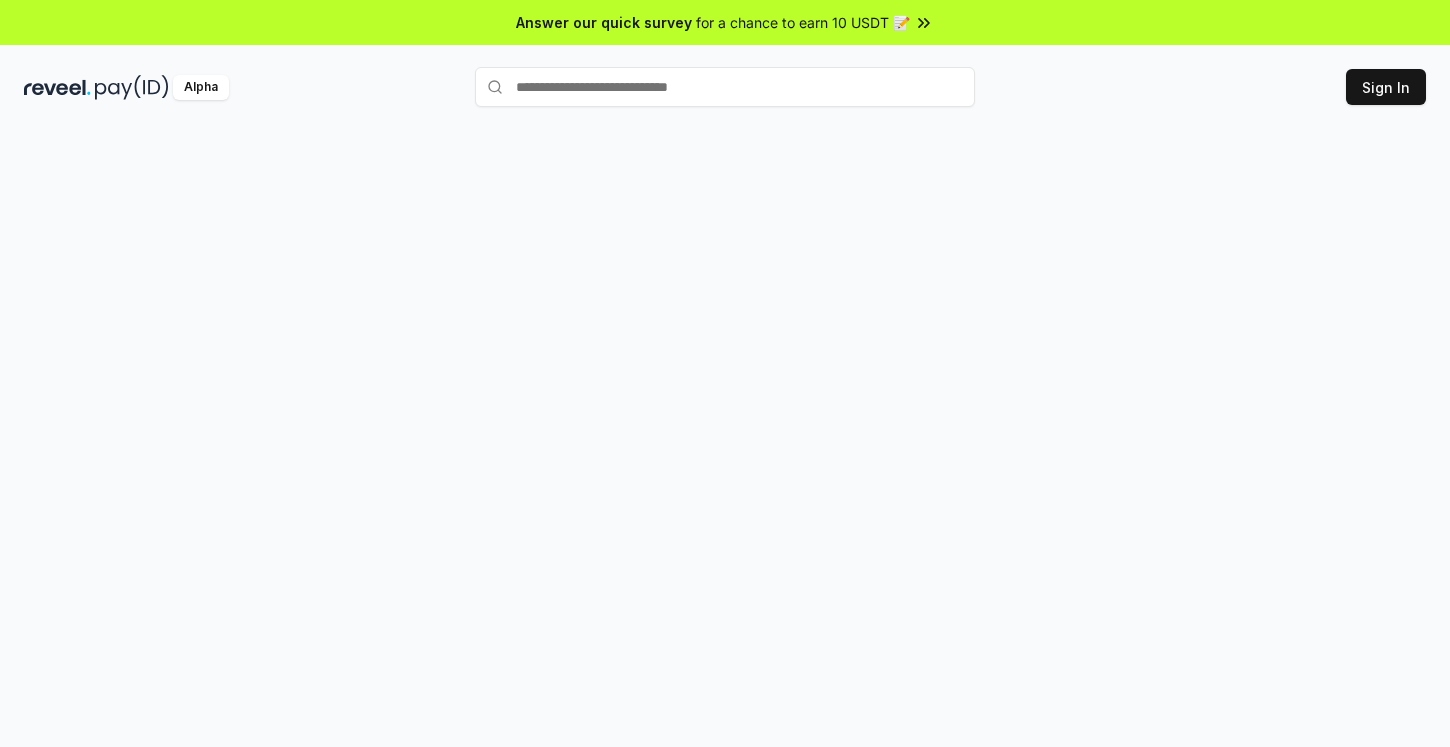 scroll, scrollTop: 0, scrollLeft: 0, axis: both 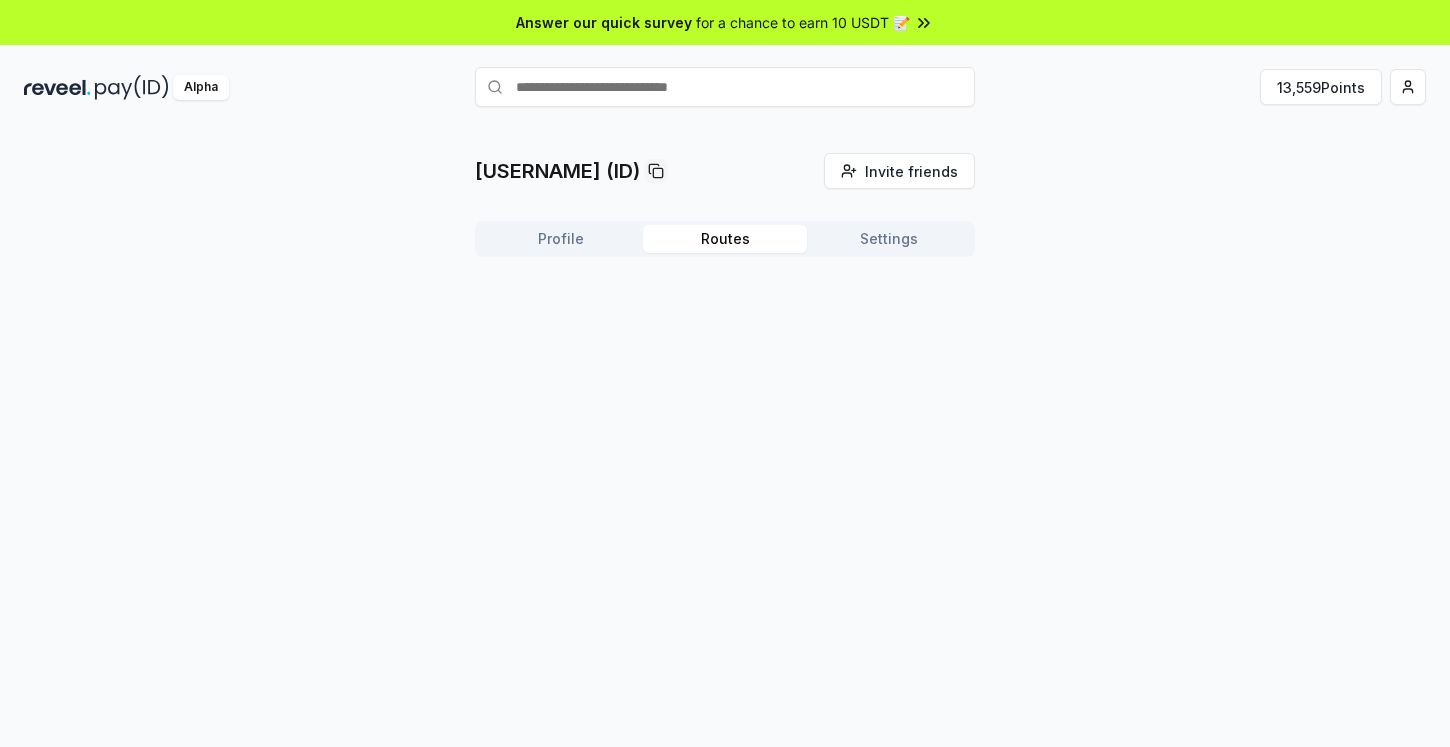 click on "Routes" at bounding box center (725, 239) 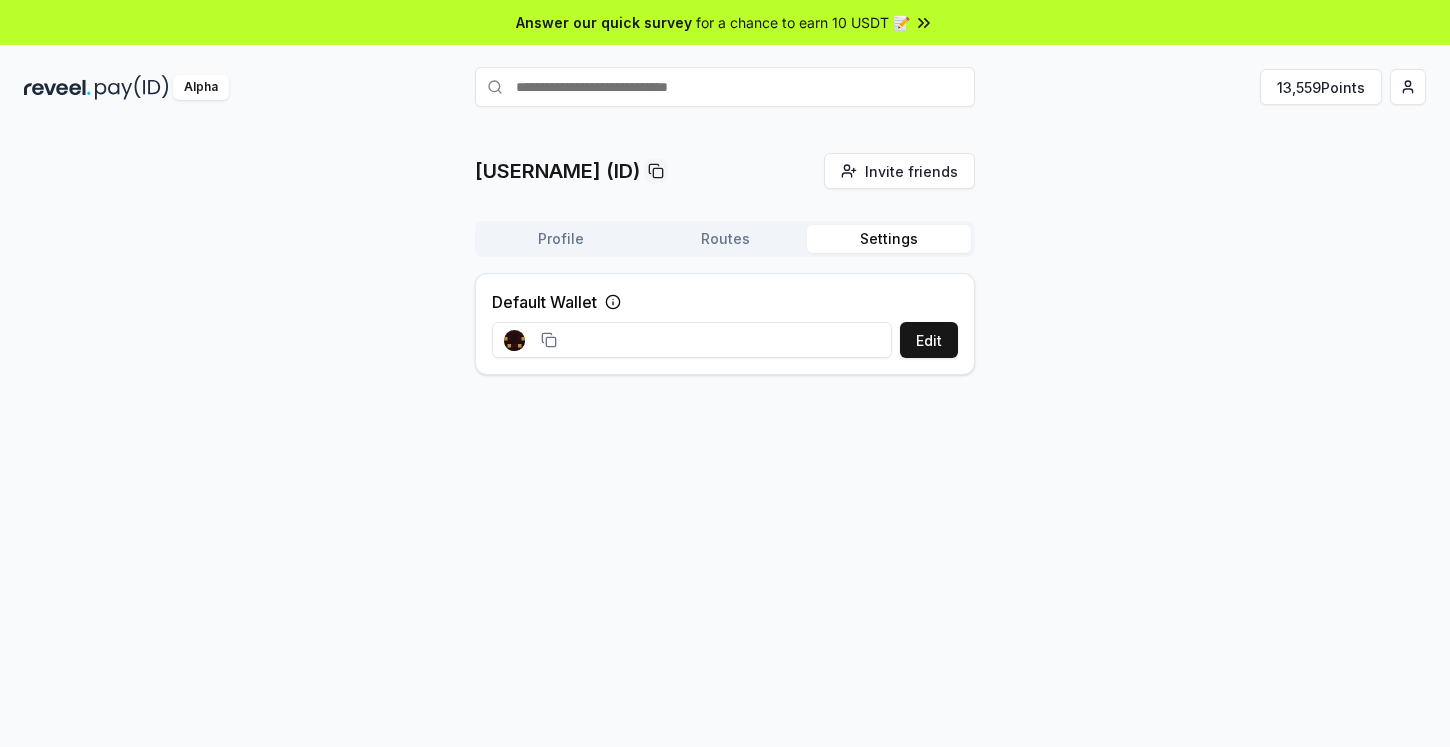 click on "Settings" at bounding box center (889, 239) 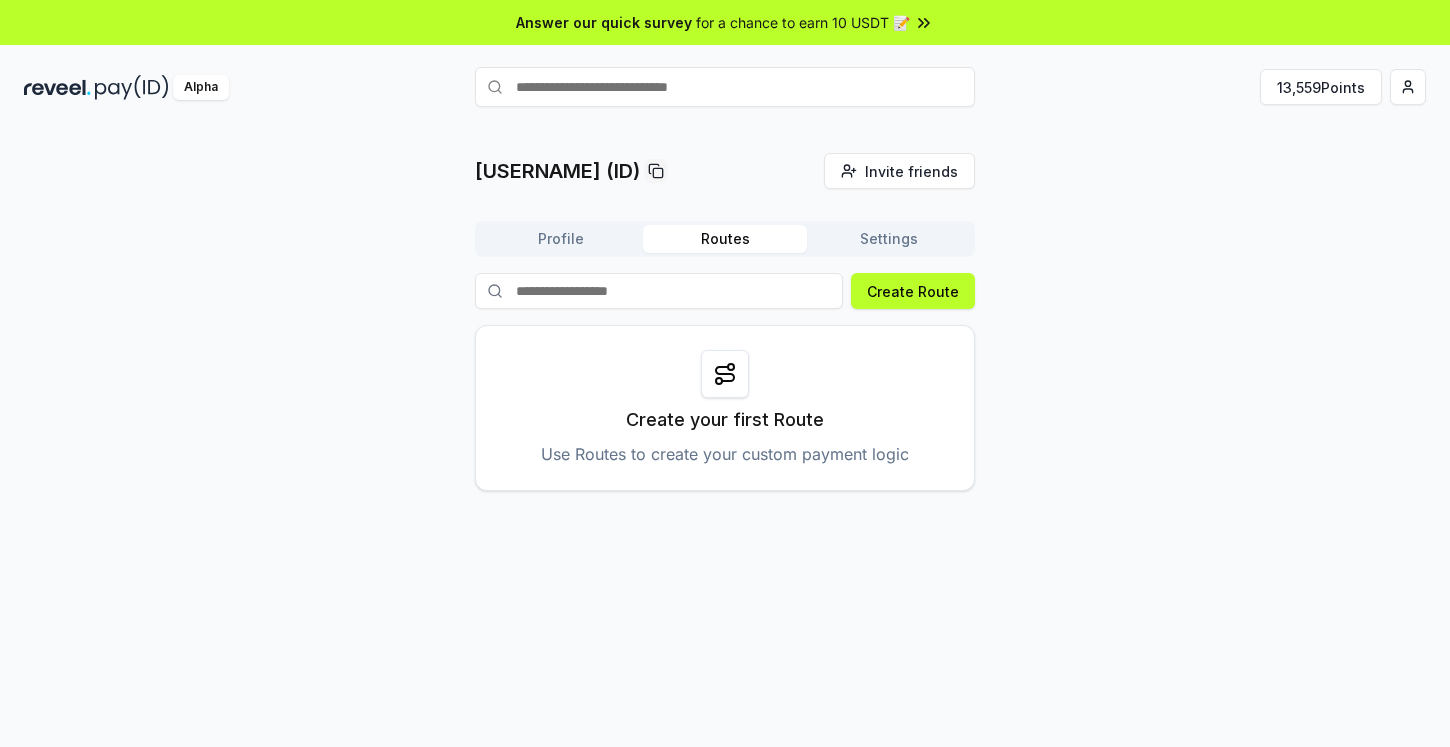 click on "Profile" at bounding box center [561, 239] 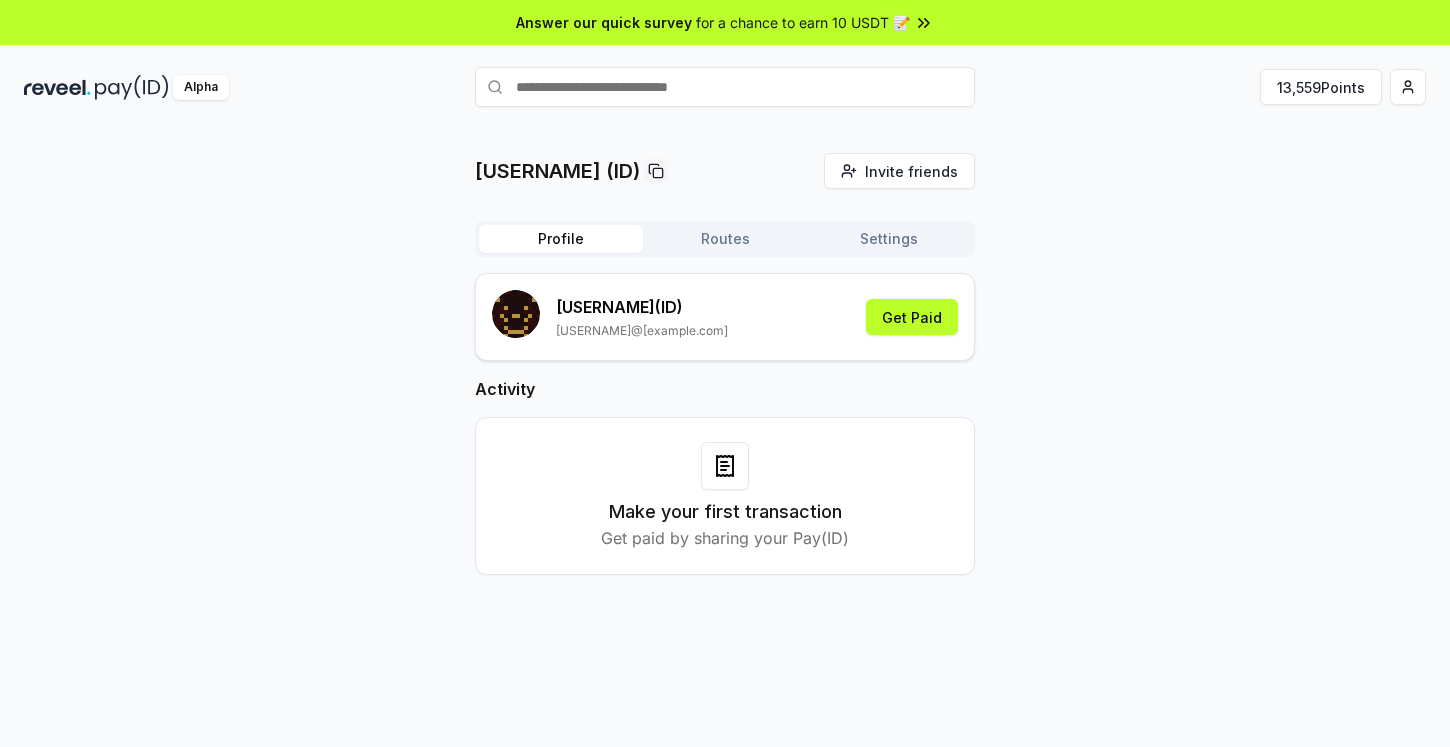 click at bounding box center (132, 87) 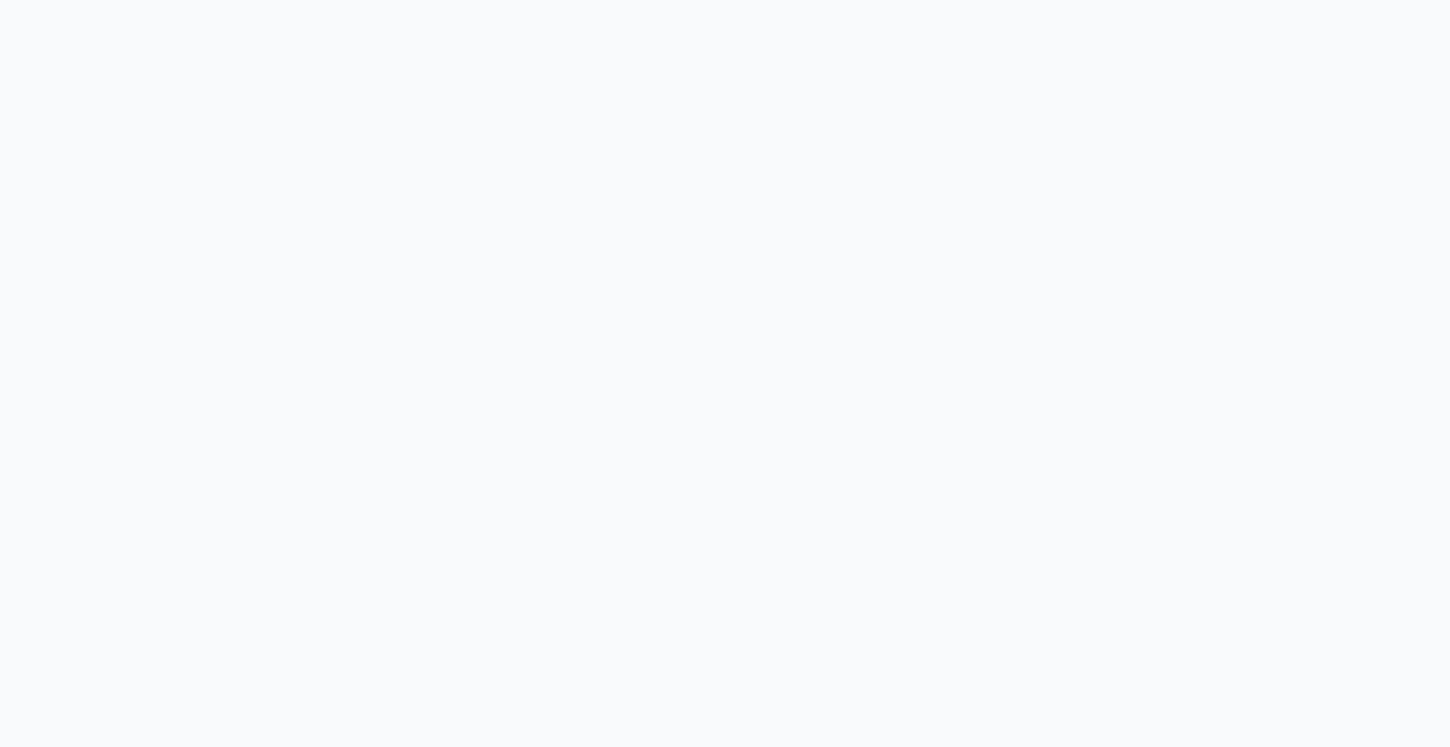 scroll, scrollTop: 0, scrollLeft: 0, axis: both 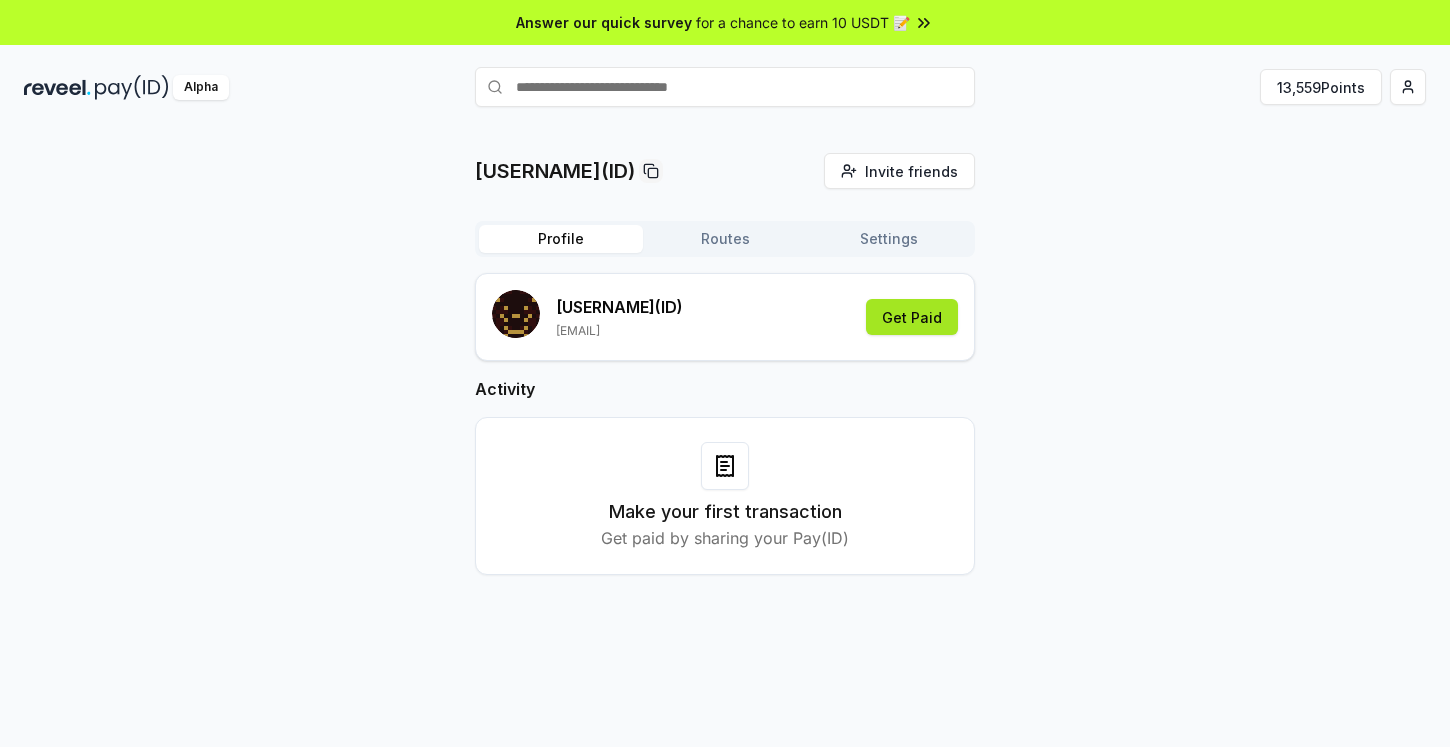 click on "Get Paid" at bounding box center [912, 317] 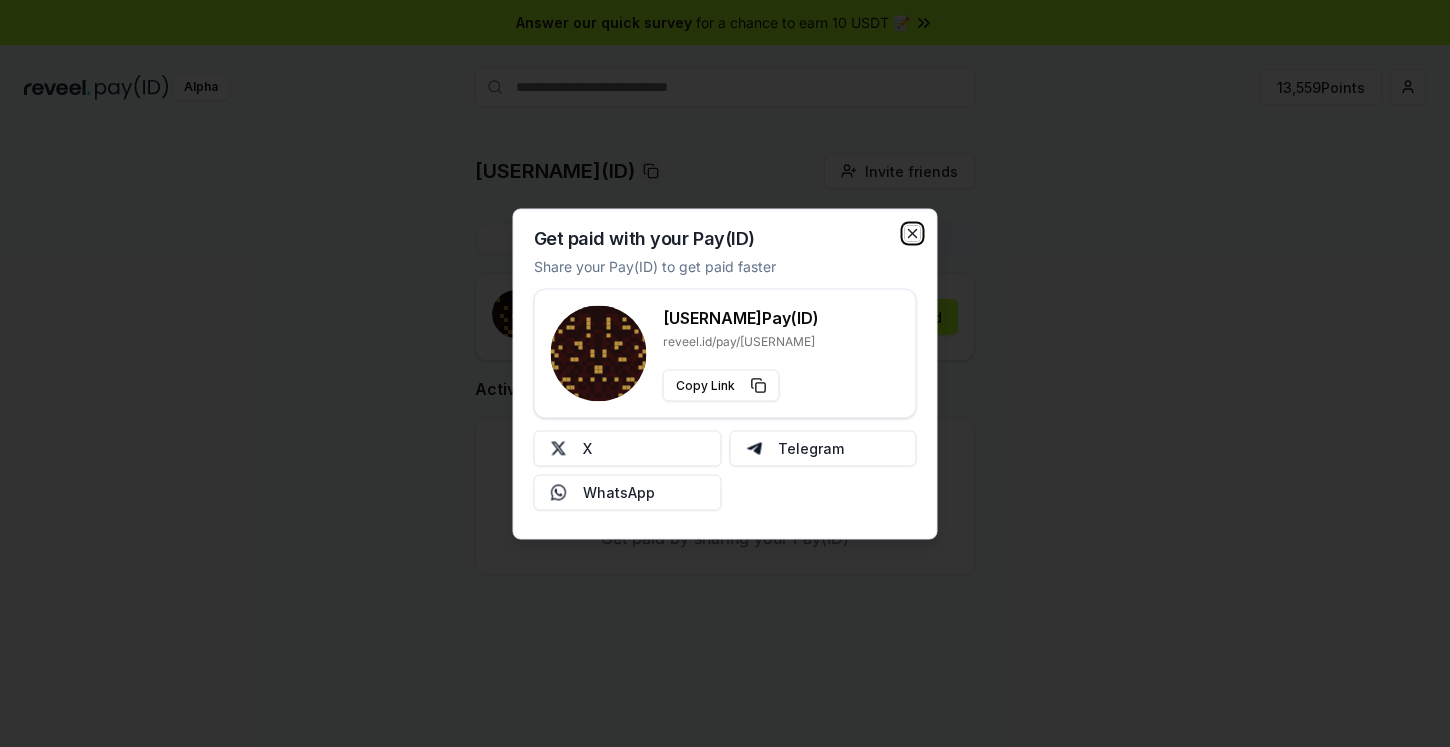 click 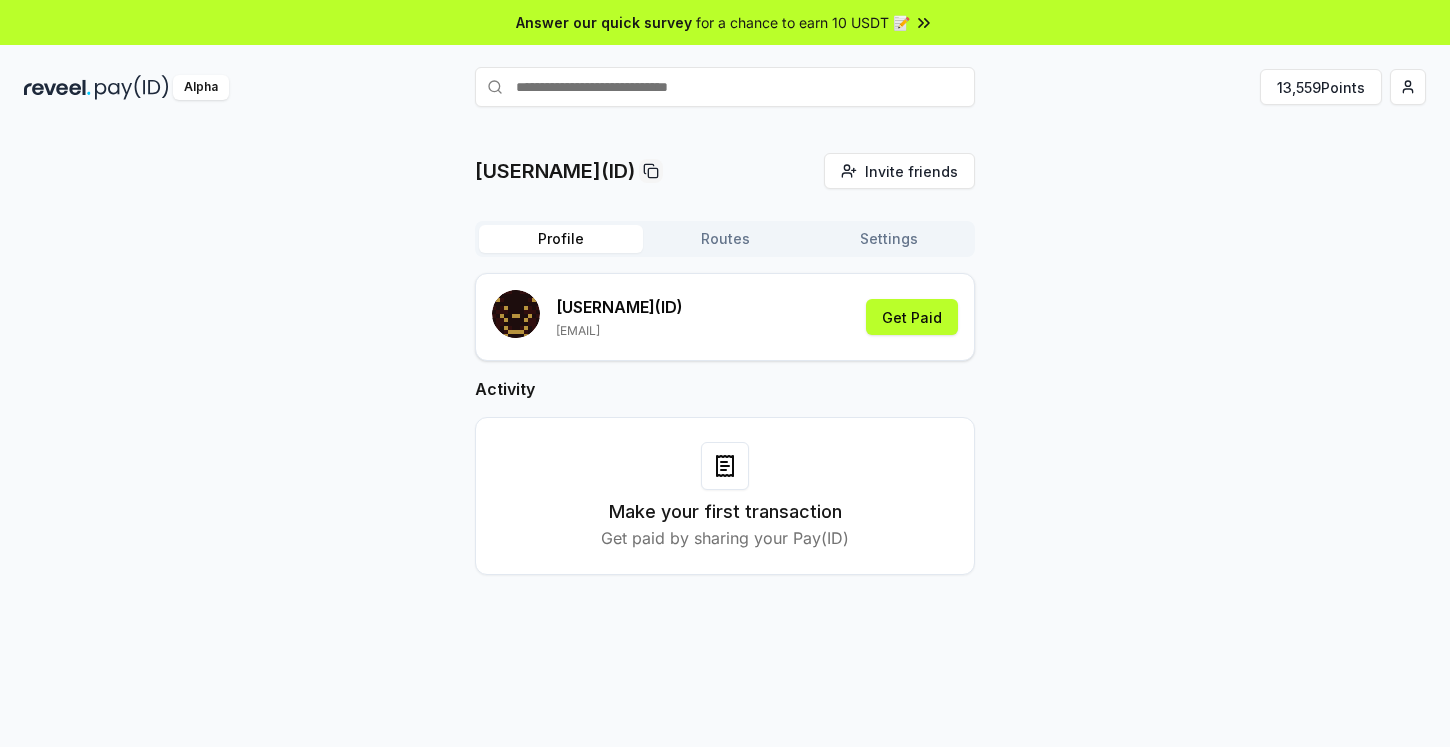 click on "Routes" at bounding box center [725, 239] 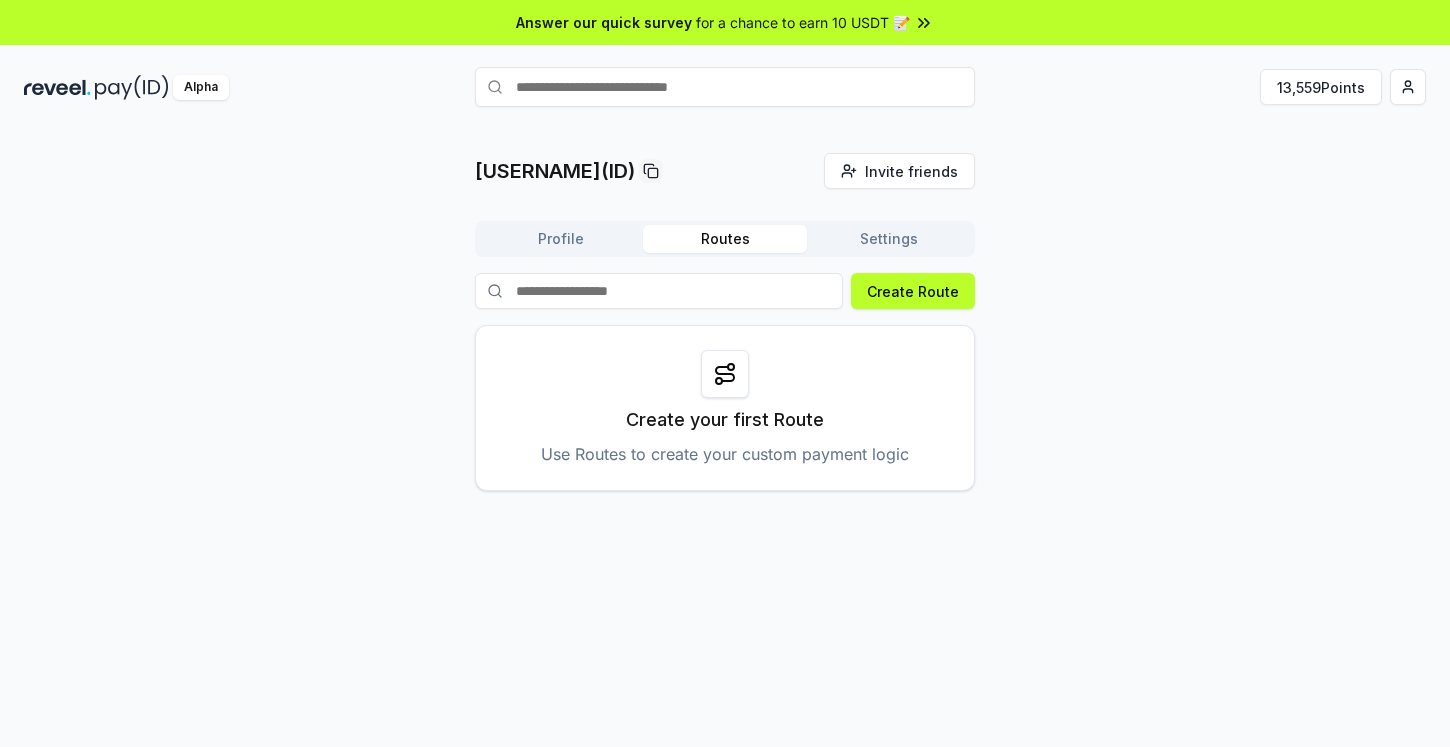 click on "Settings" at bounding box center (889, 239) 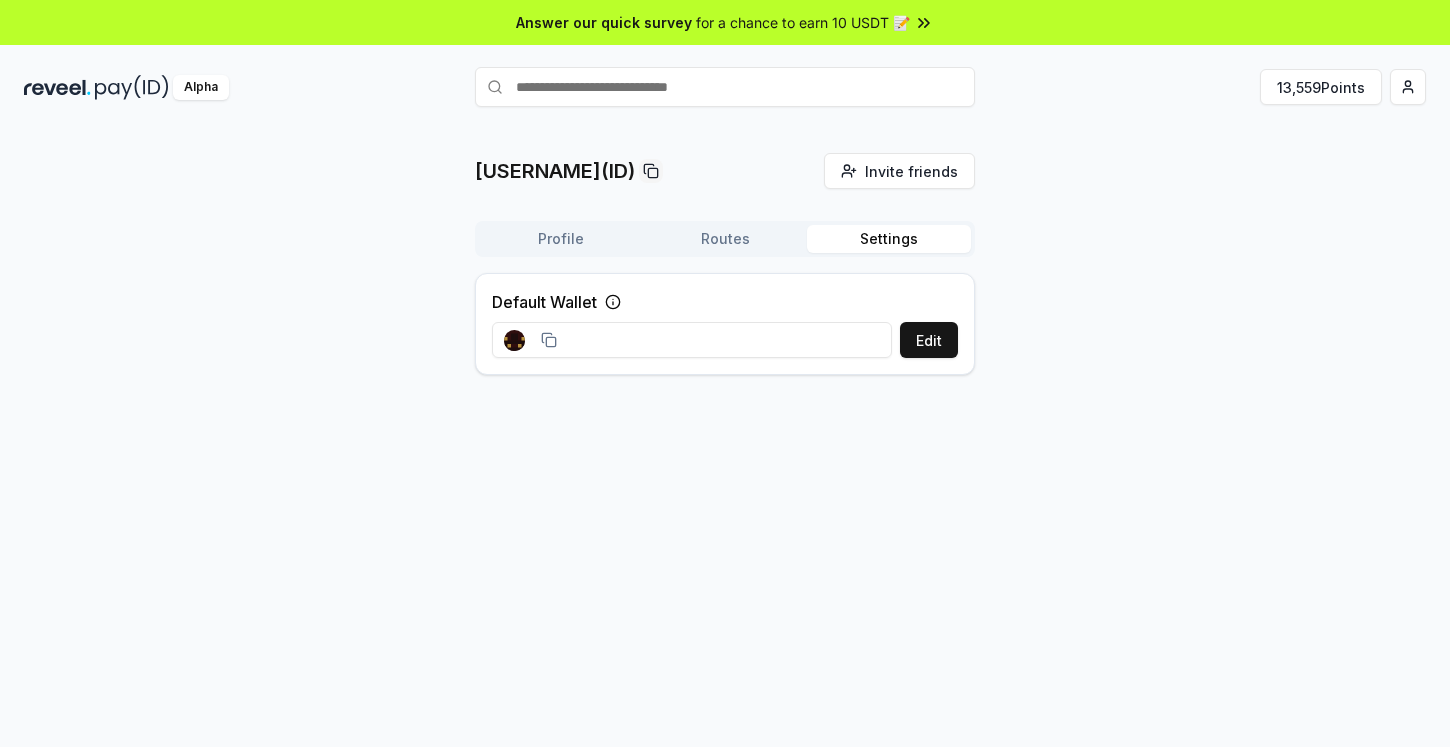 click on "Routes" at bounding box center (725, 239) 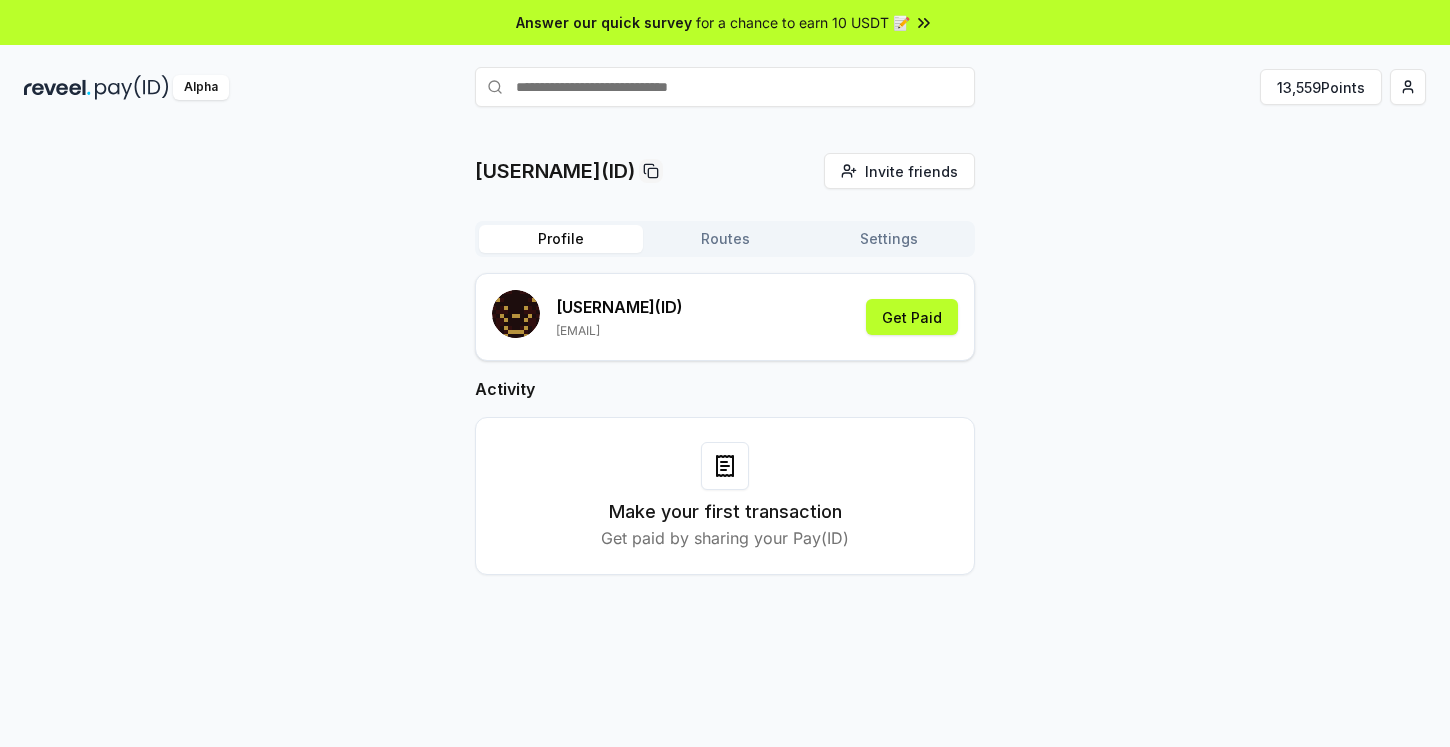 click on "Profile" at bounding box center [561, 239] 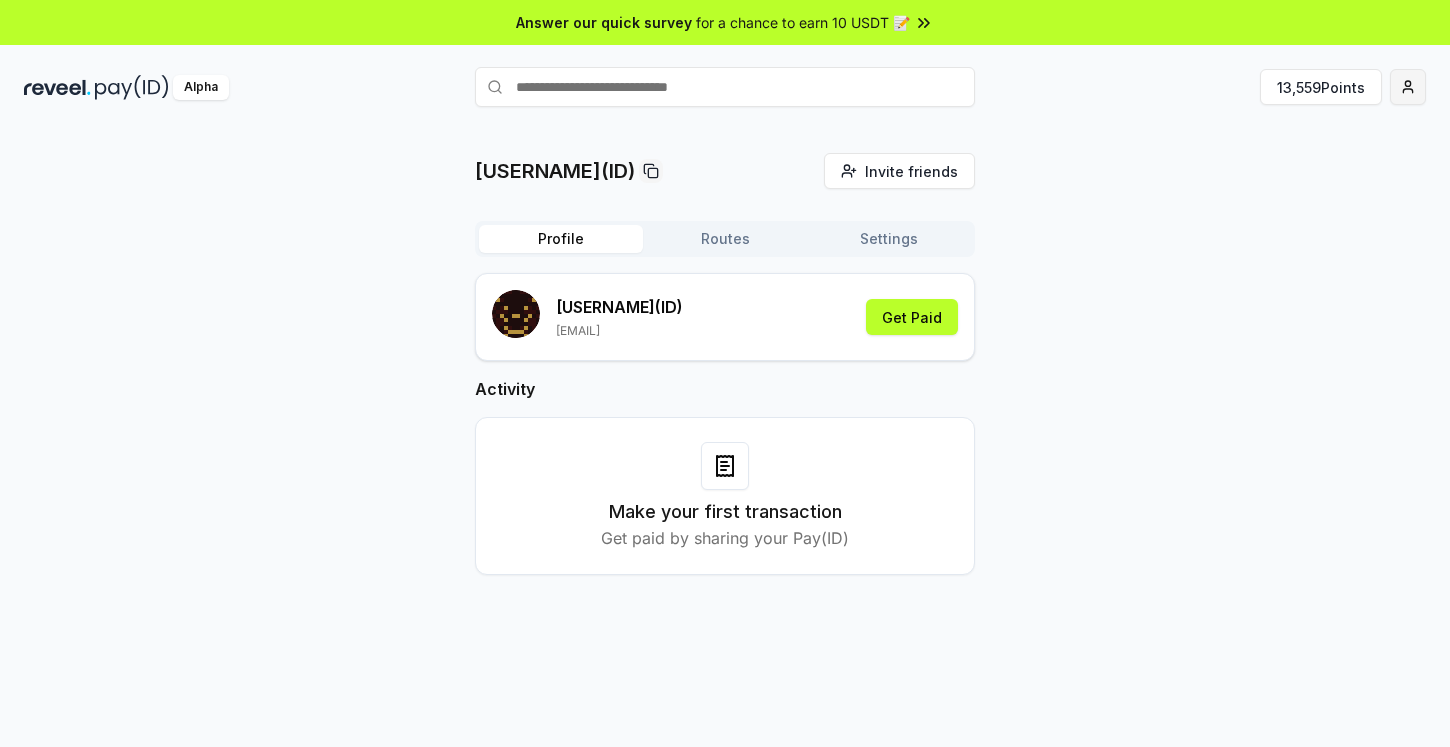 click on "Answer our quick survey for a chance to earn 10 USDT 📝 Alpha   13,559  Points joyjoycrypto🐶(ID) Invite friends Invite Profile Routes Settings joyjoycrypto🐶 (ID) azq17818@gmail.com Get Paid Activity Make your first transaction Get paid by sharing your Pay(ID)" at bounding box center [725, 373] 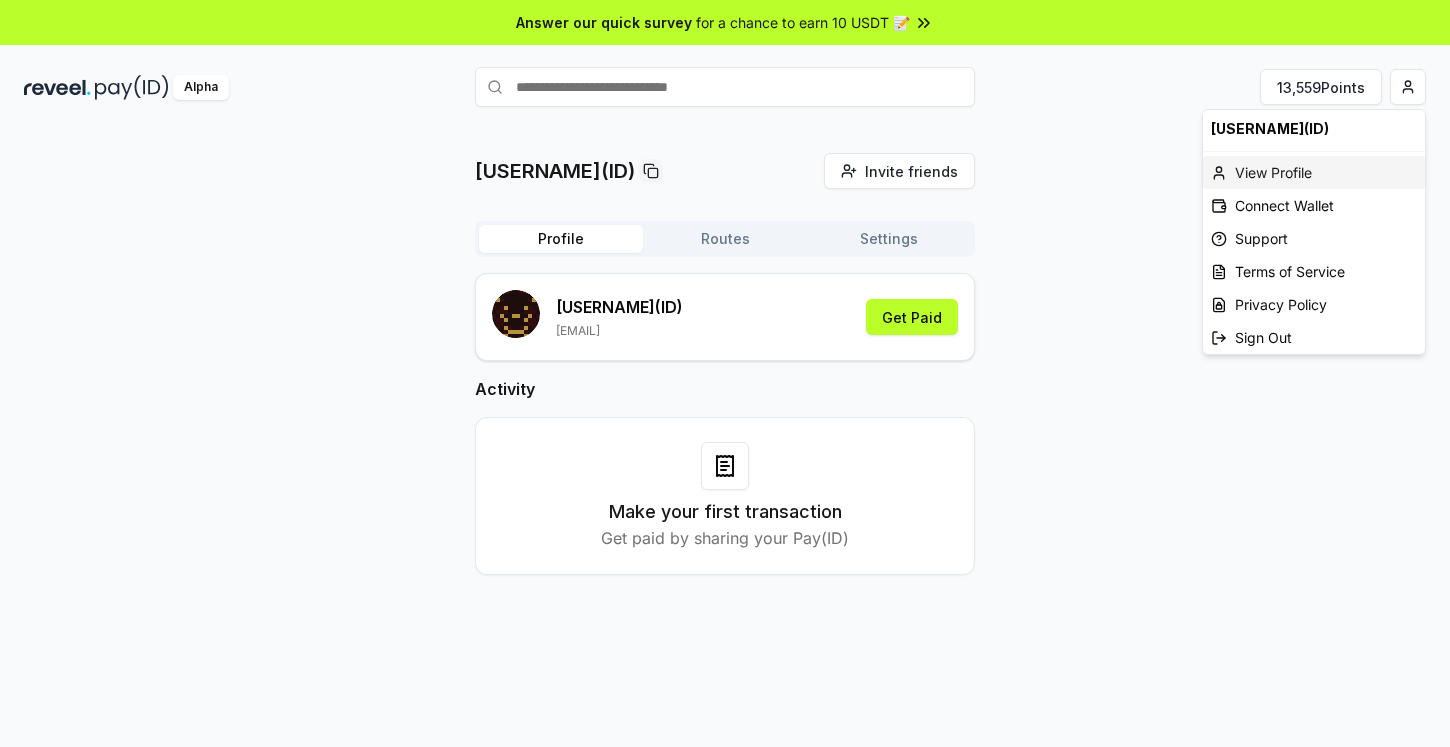 click on "View Profile" at bounding box center (1314, 172) 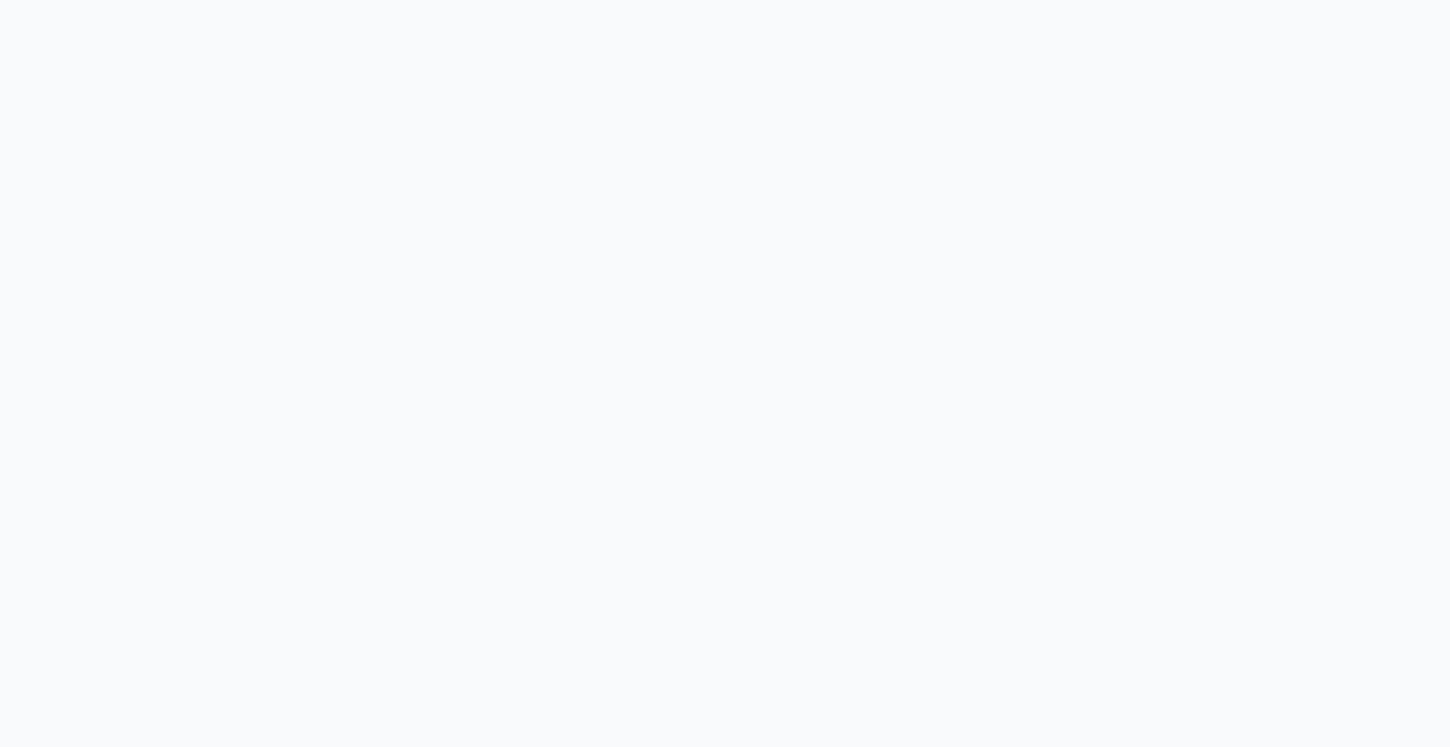 scroll, scrollTop: 0, scrollLeft: 0, axis: both 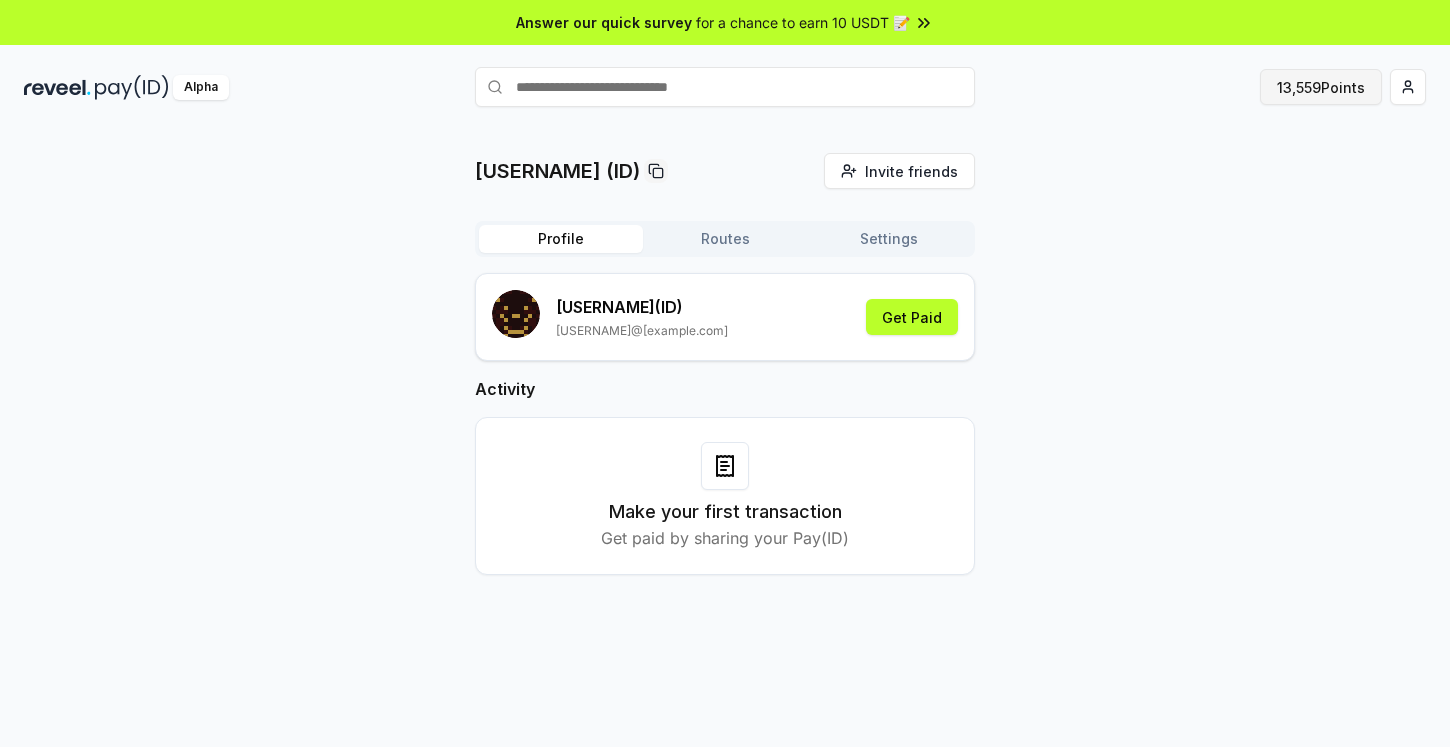 click on "13,559  Points" at bounding box center (1321, 87) 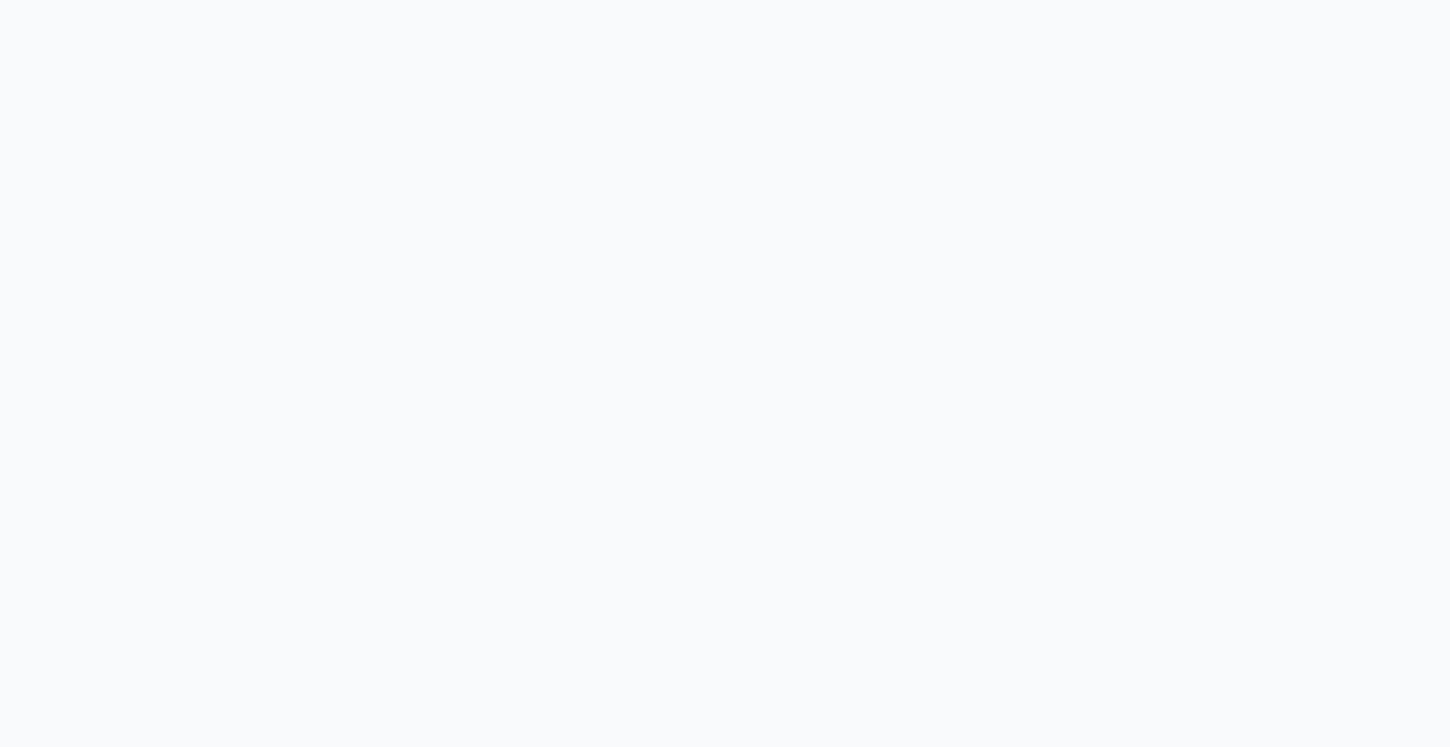 scroll, scrollTop: 0, scrollLeft: 0, axis: both 